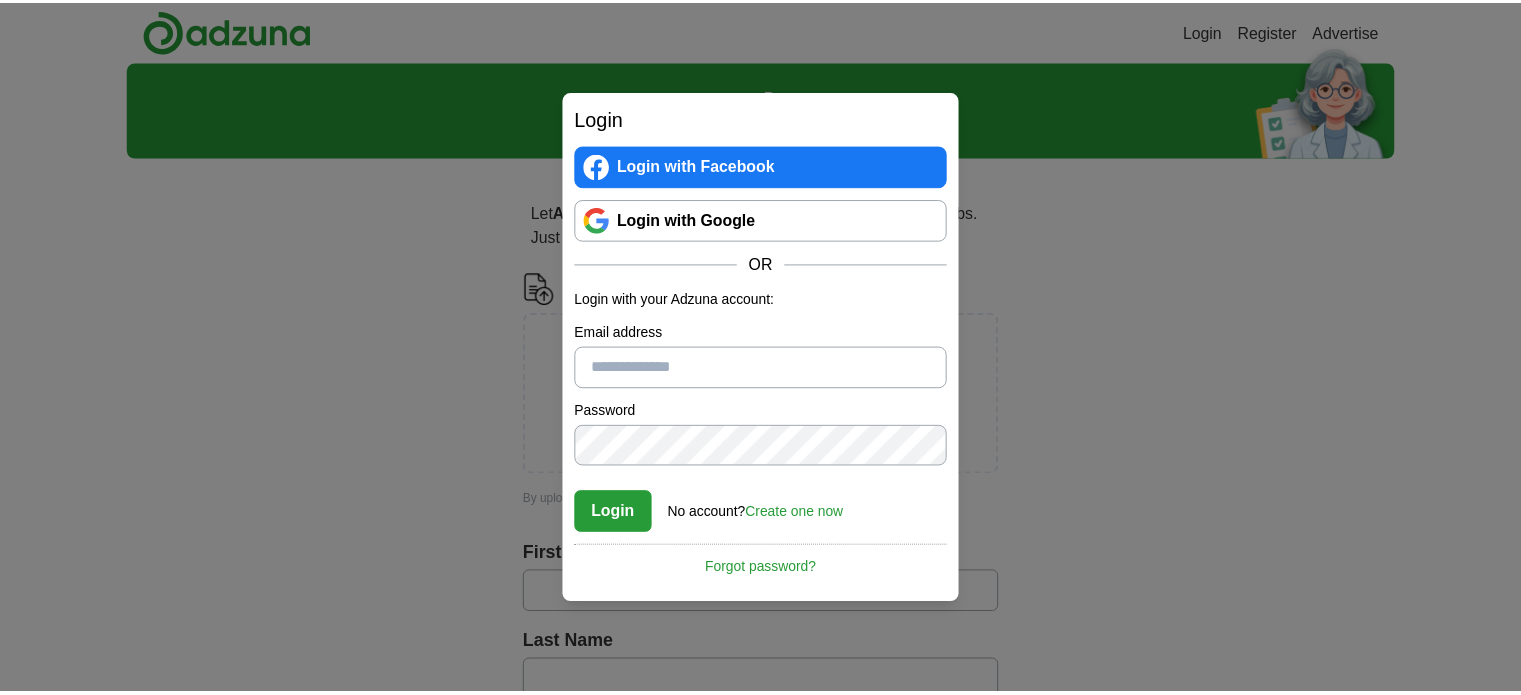 scroll, scrollTop: 0, scrollLeft: 0, axis: both 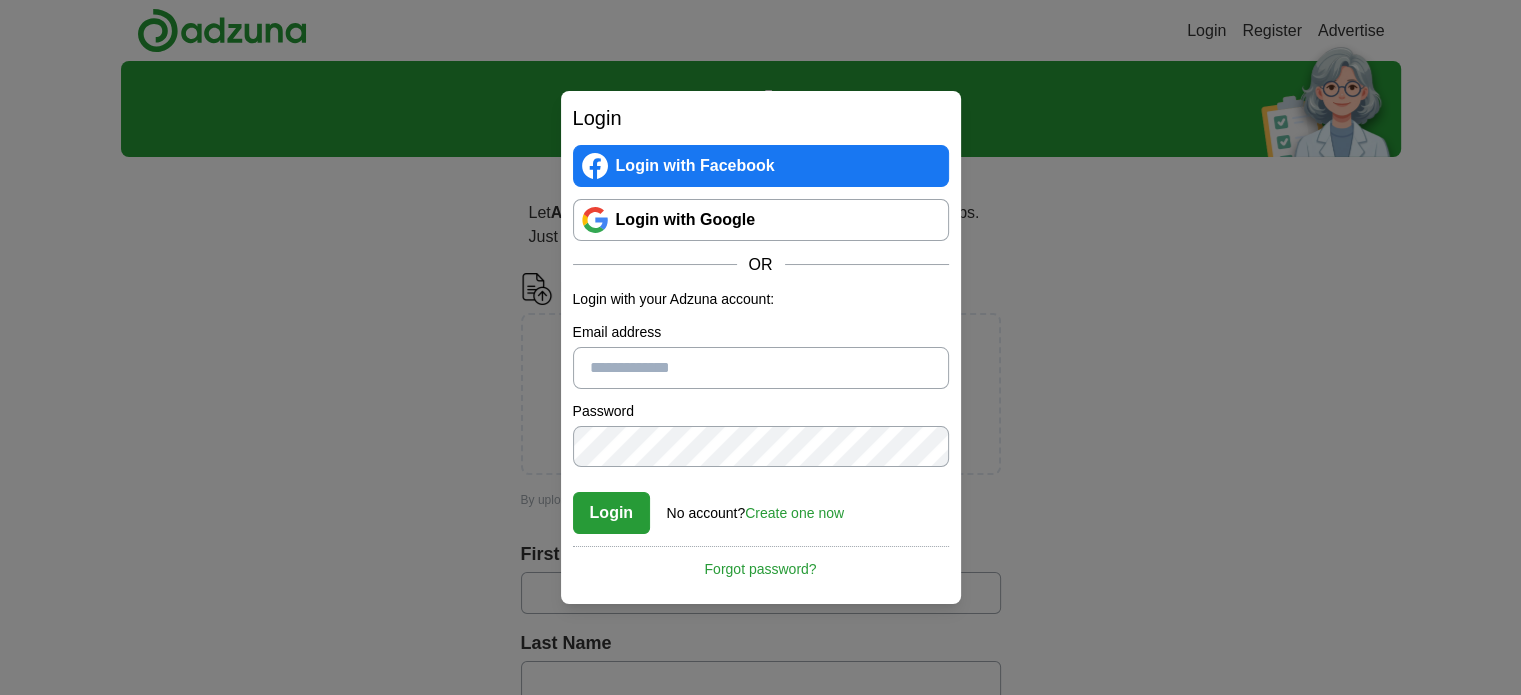 click on "Login" at bounding box center [612, 513] 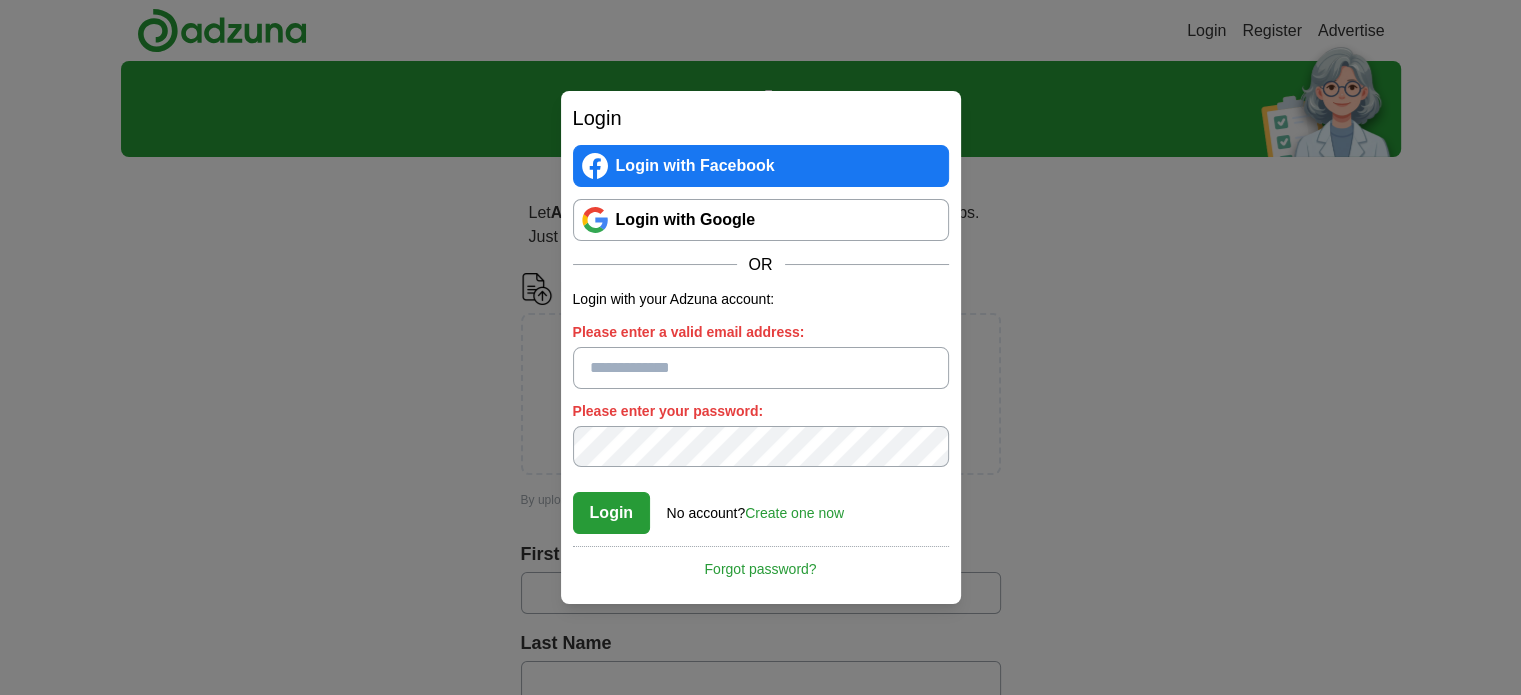 click on "Login with Google" at bounding box center (761, 220) 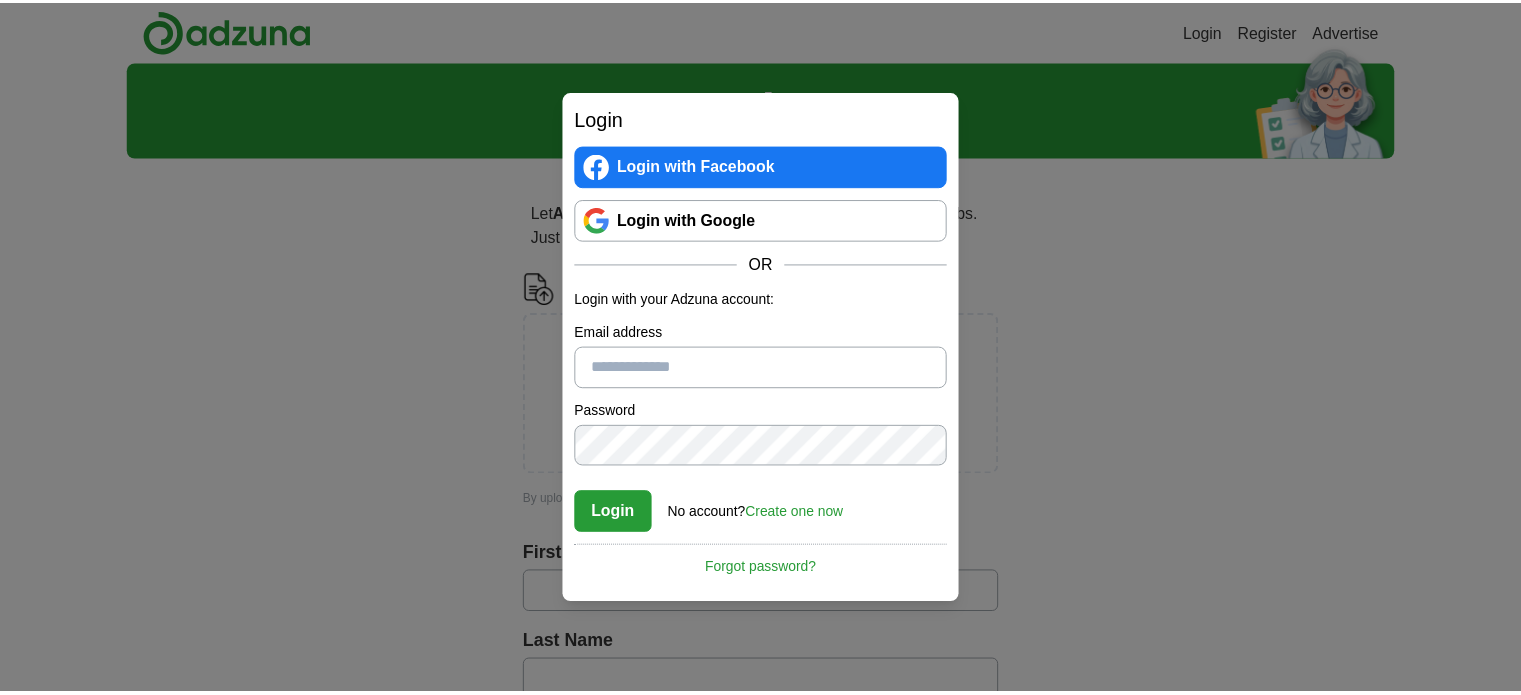 scroll, scrollTop: 0, scrollLeft: 0, axis: both 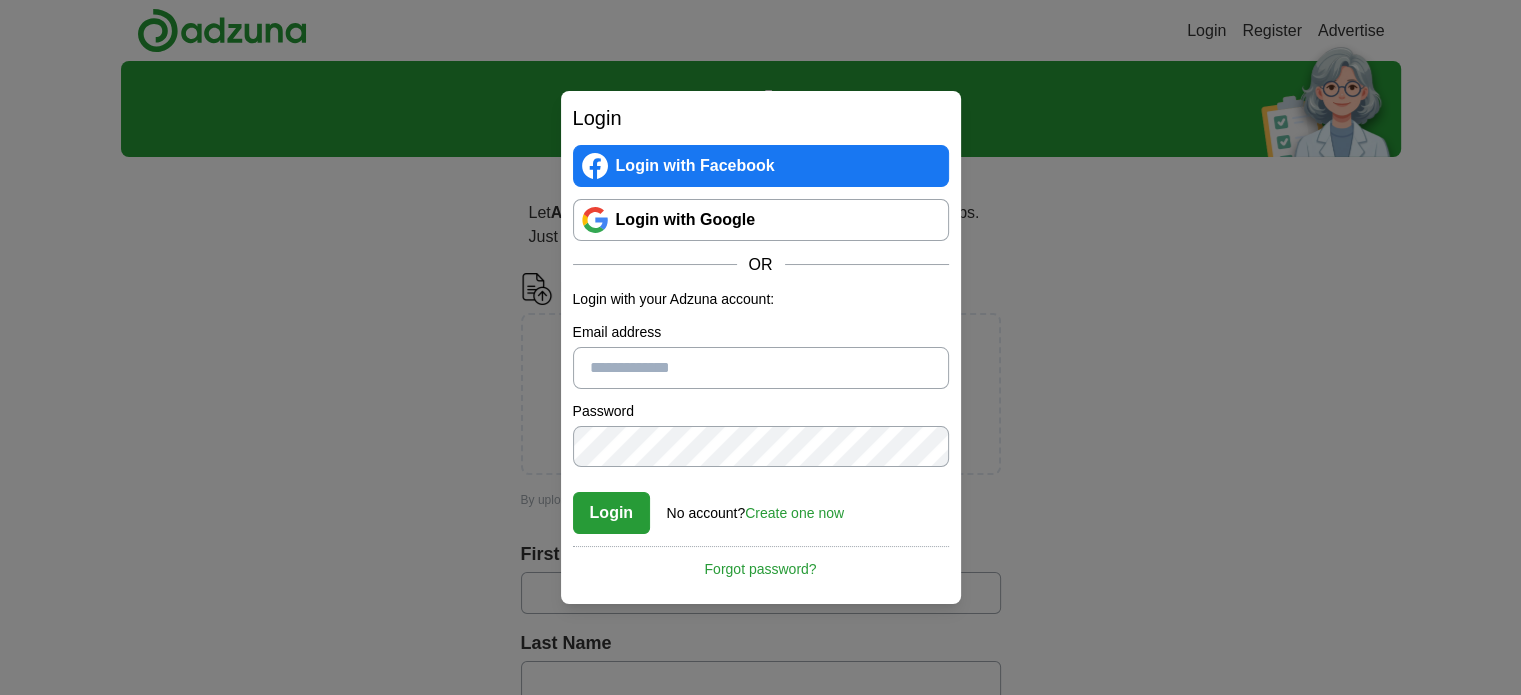 click on "Login with Google" at bounding box center (761, 220) 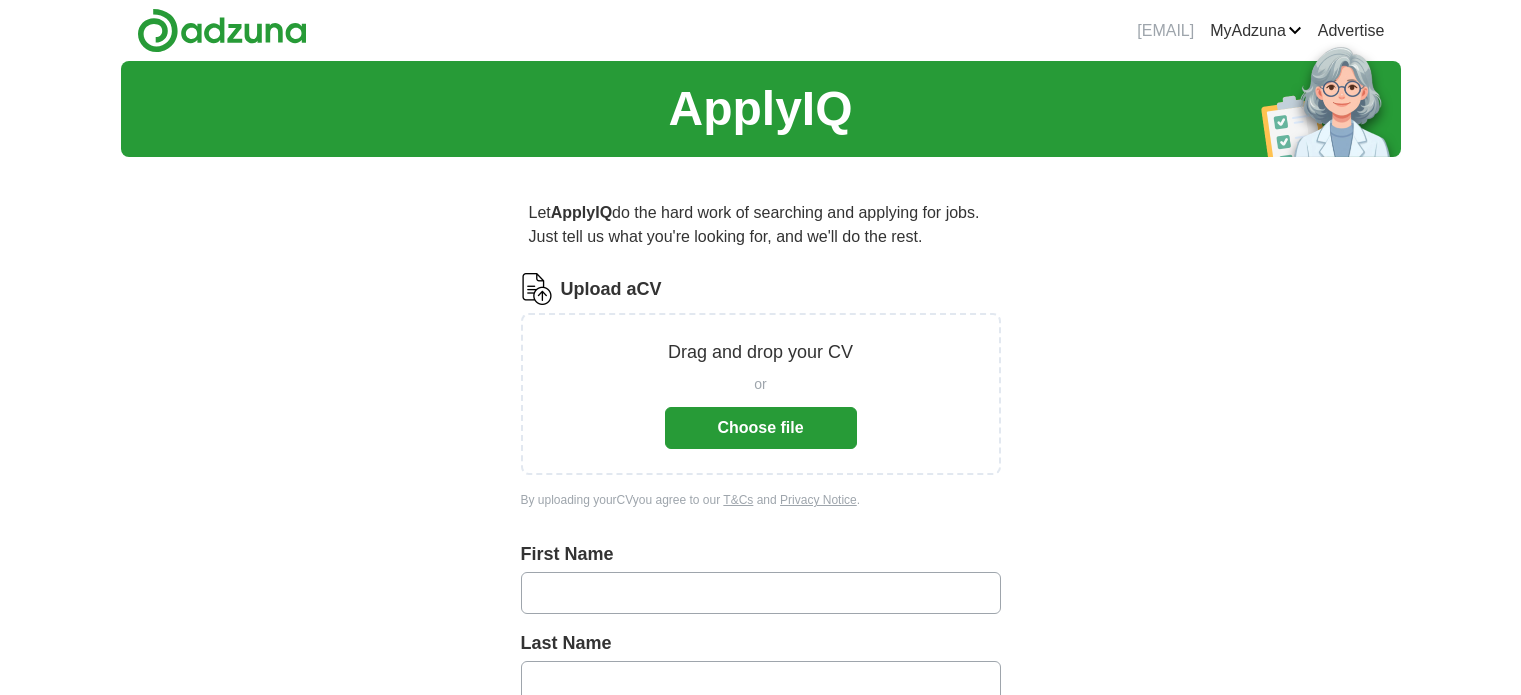 scroll, scrollTop: 0, scrollLeft: 0, axis: both 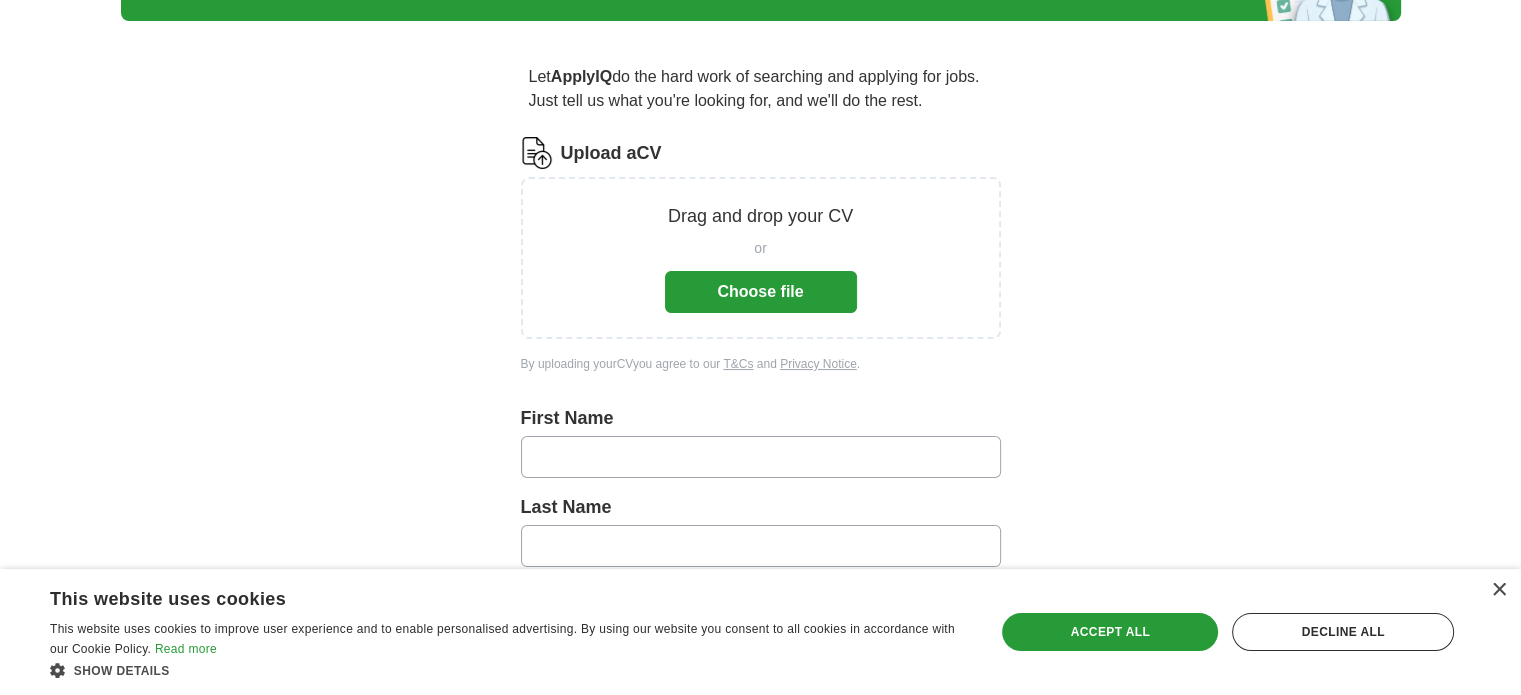 click on "Choose file" at bounding box center [761, 292] 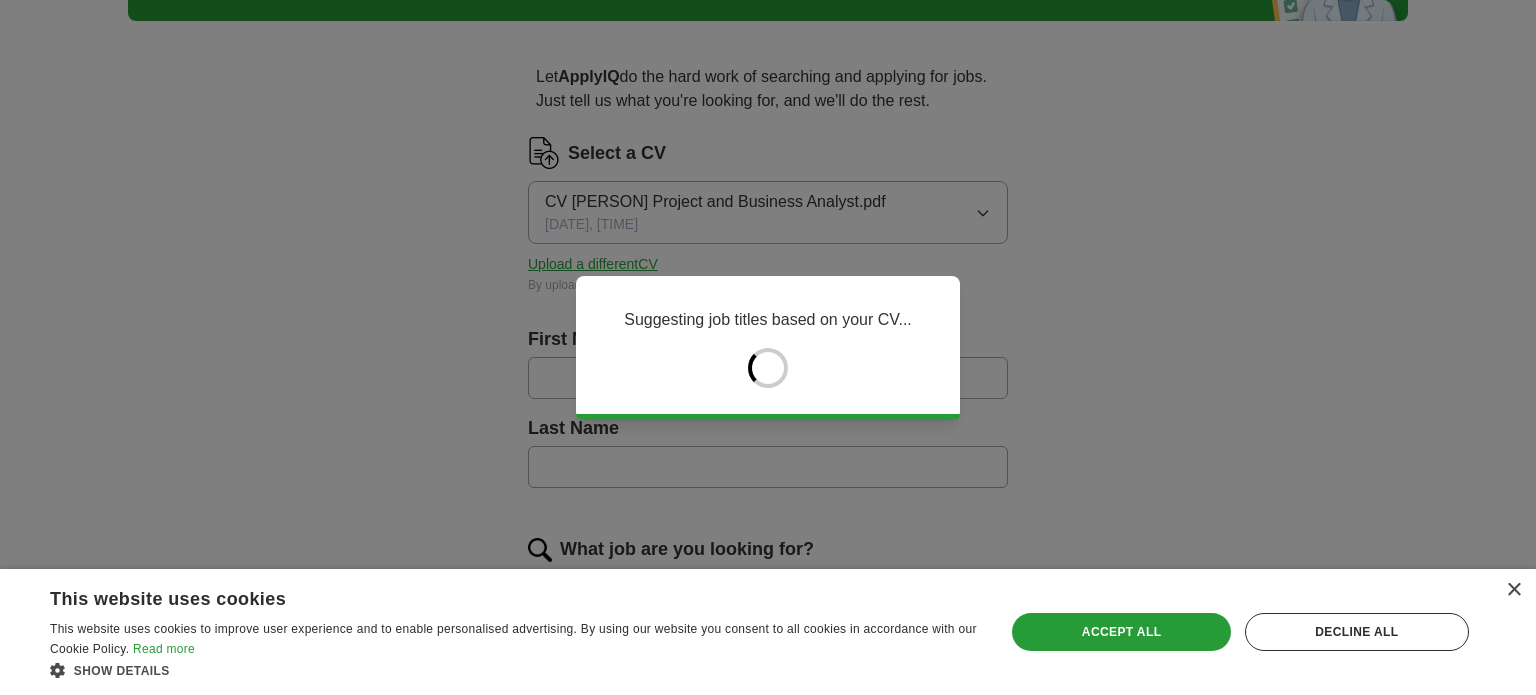 type on "******" 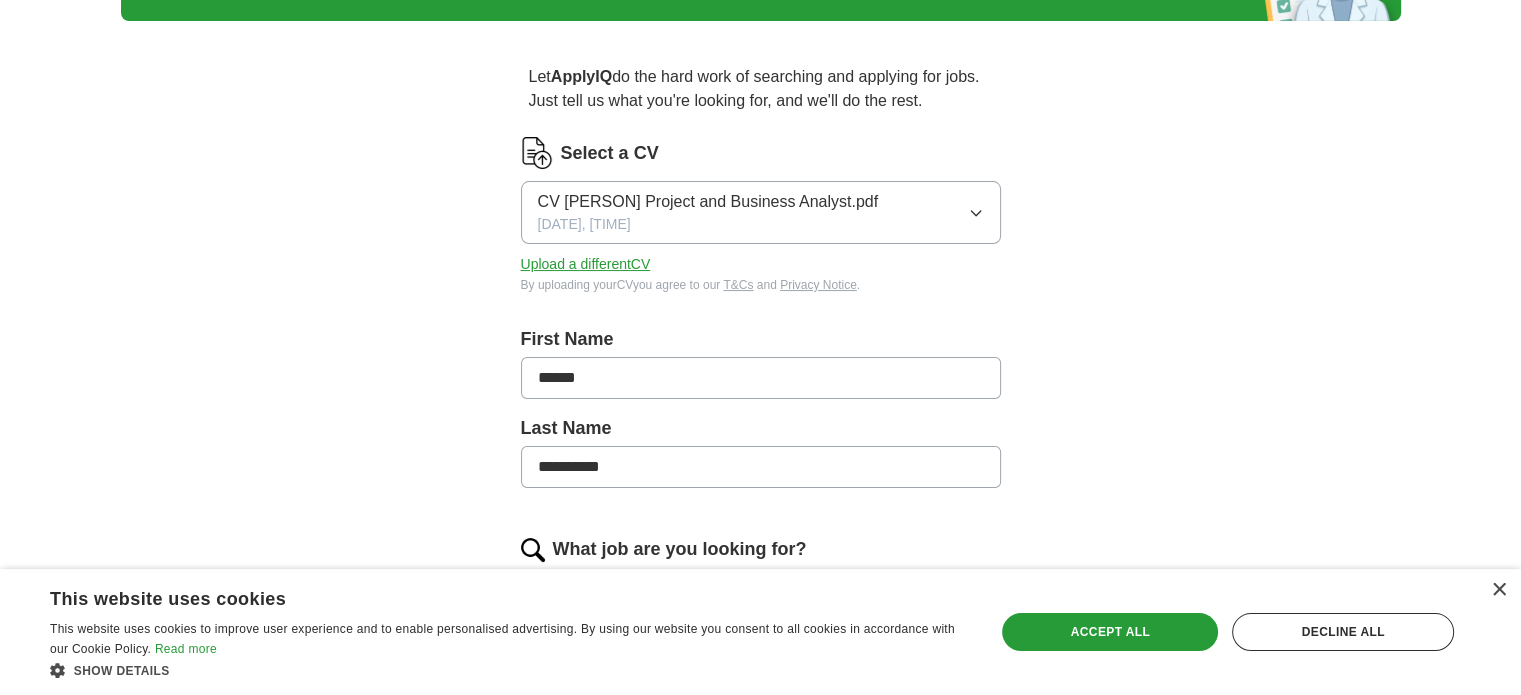 click on "**********" at bounding box center (761, 467) 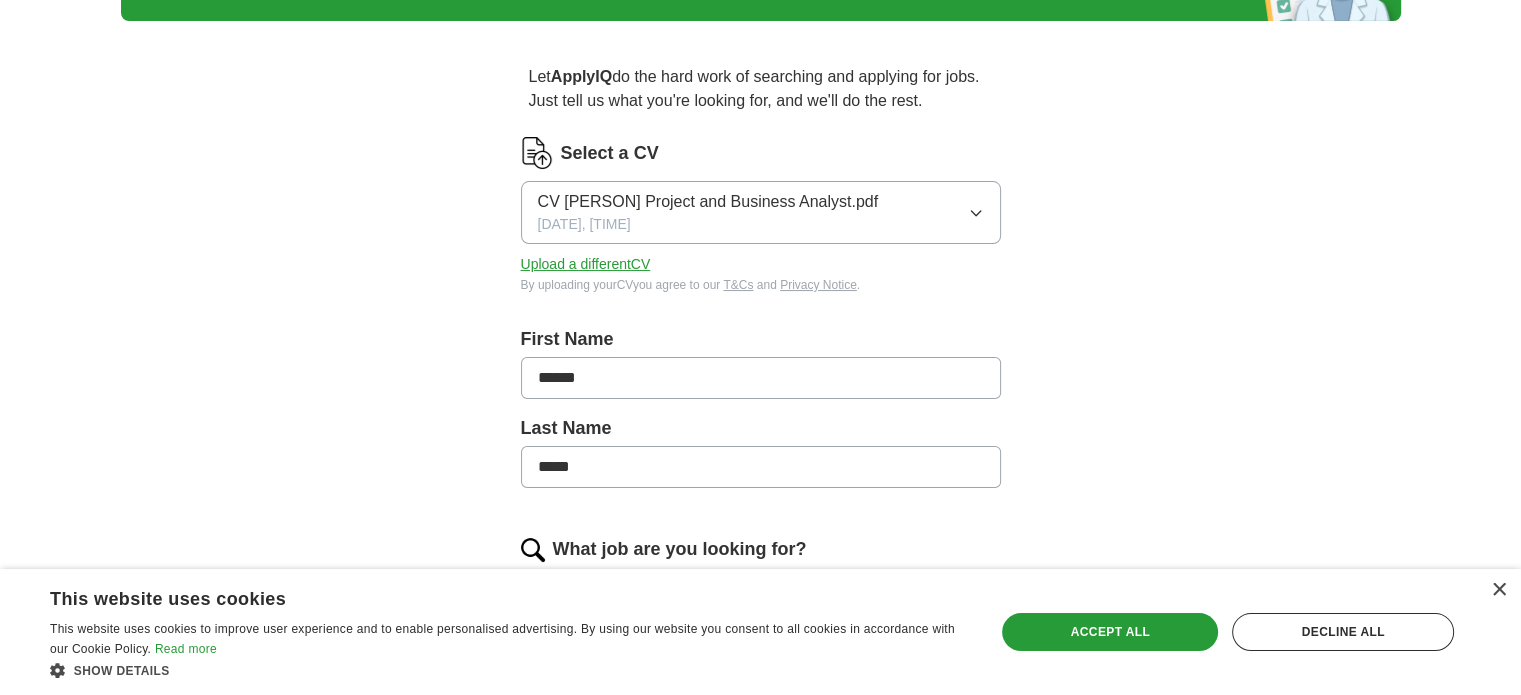 type on "*****" 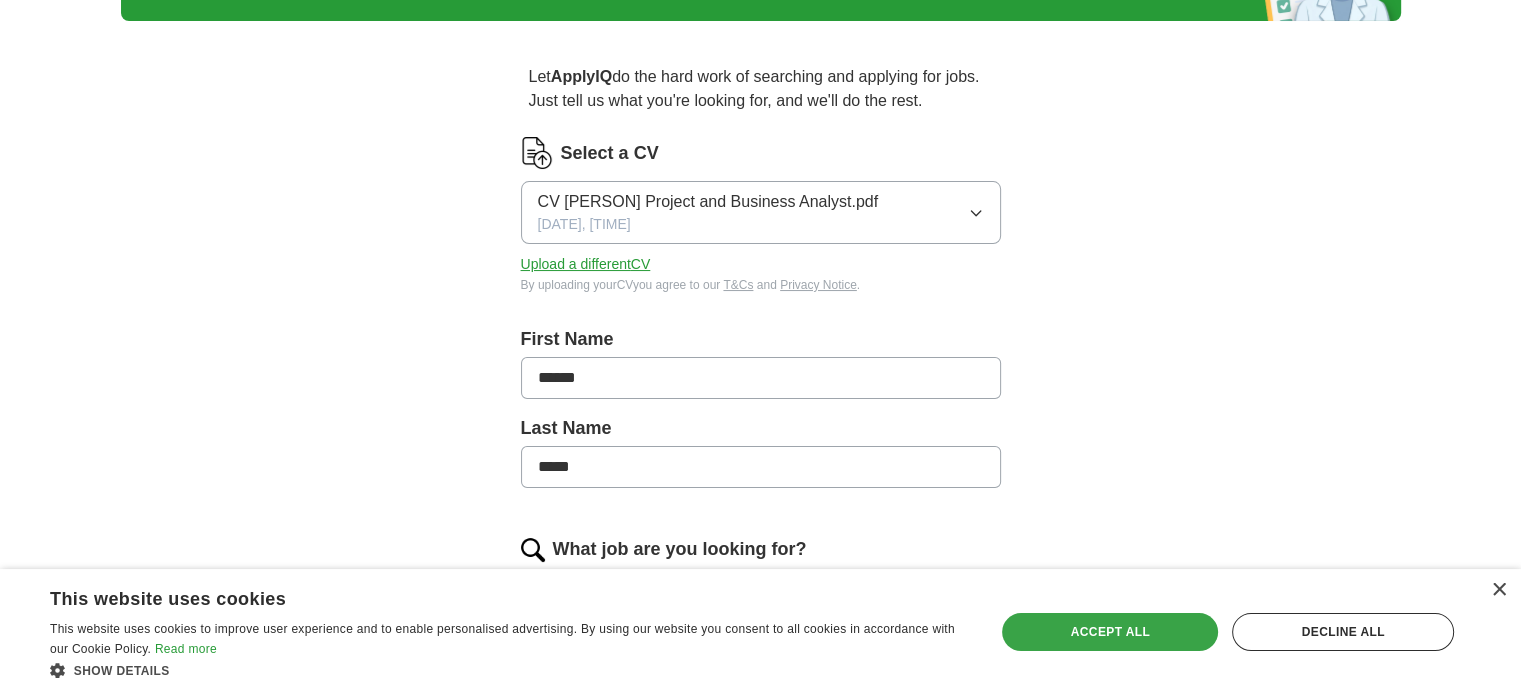 click on "Accept all" at bounding box center [1110, 632] 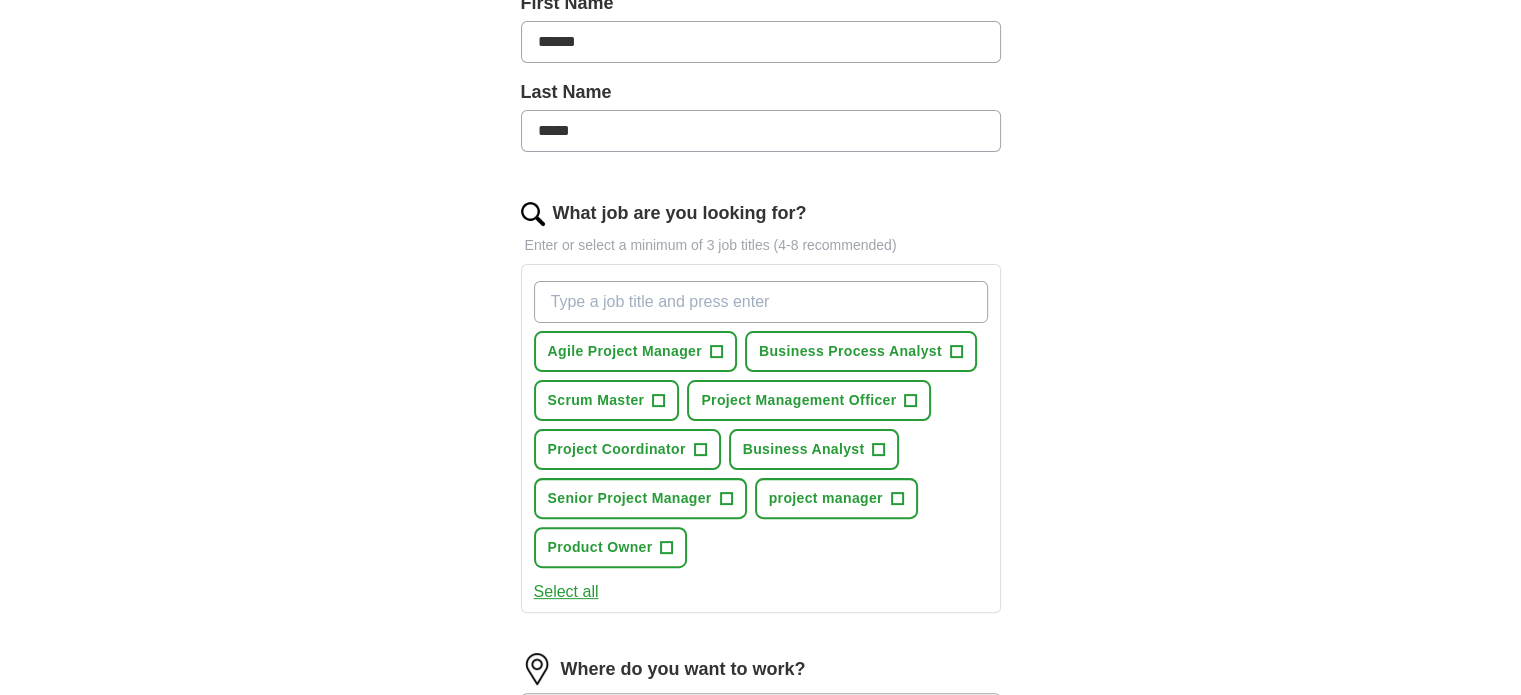scroll, scrollTop: 474, scrollLeft: 0, axis: vertical 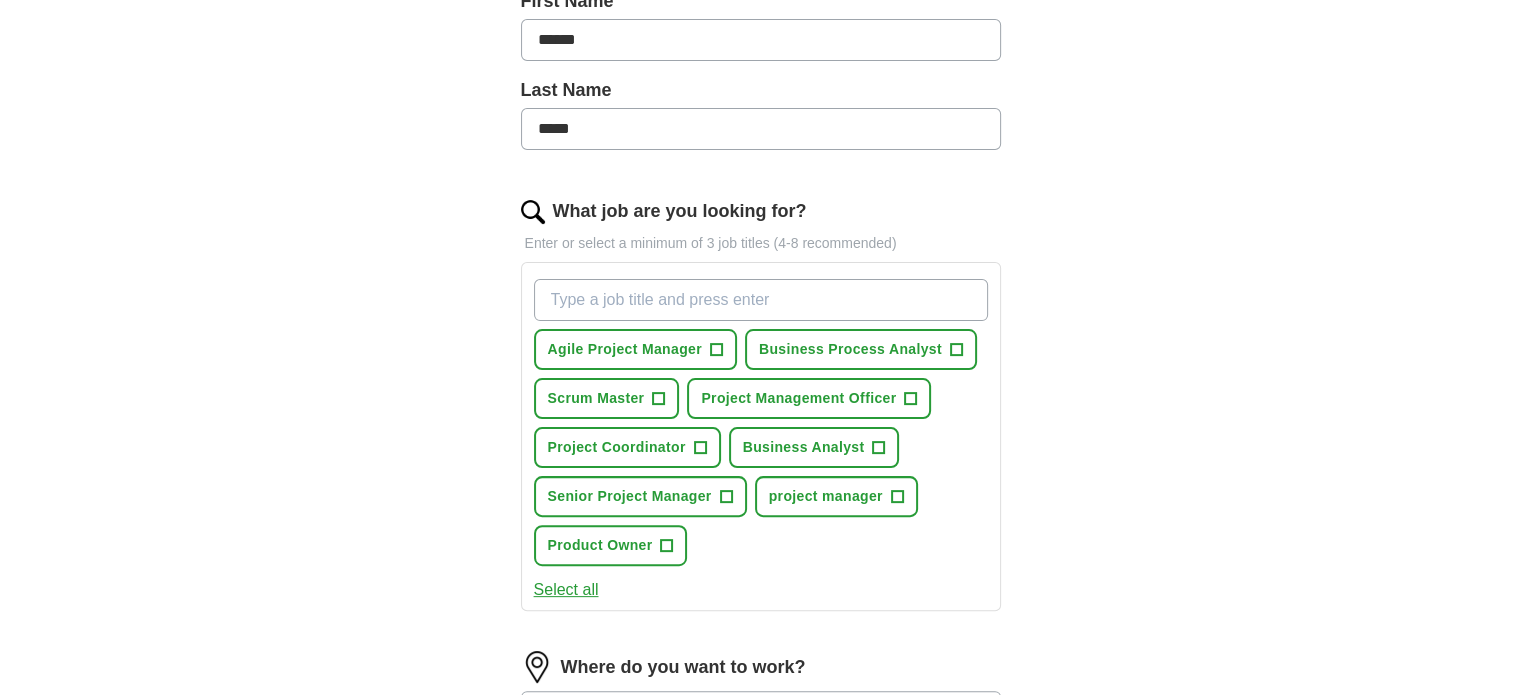 click on "Select all" at bounding box center [566, 590] 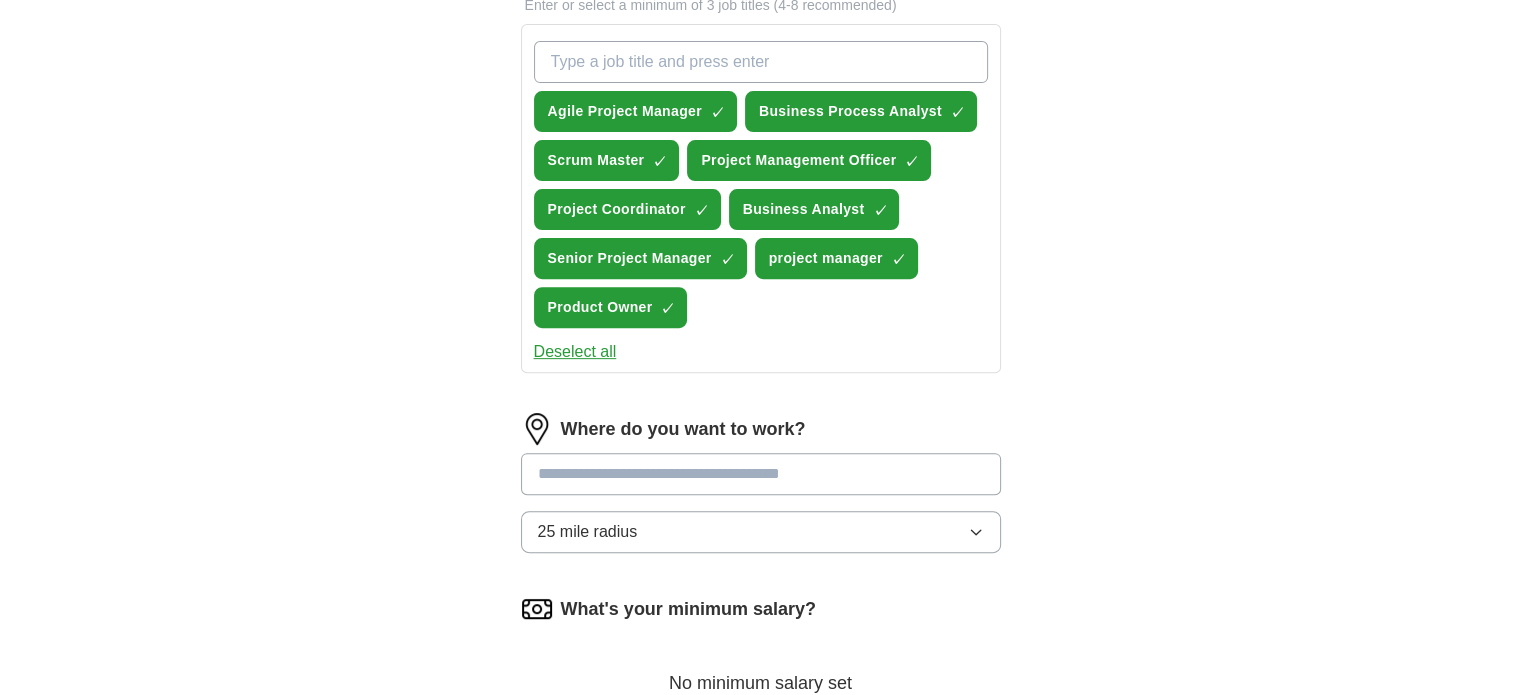 scroll, scrollTop: 712, scrollLeft: 0, axis: vertical 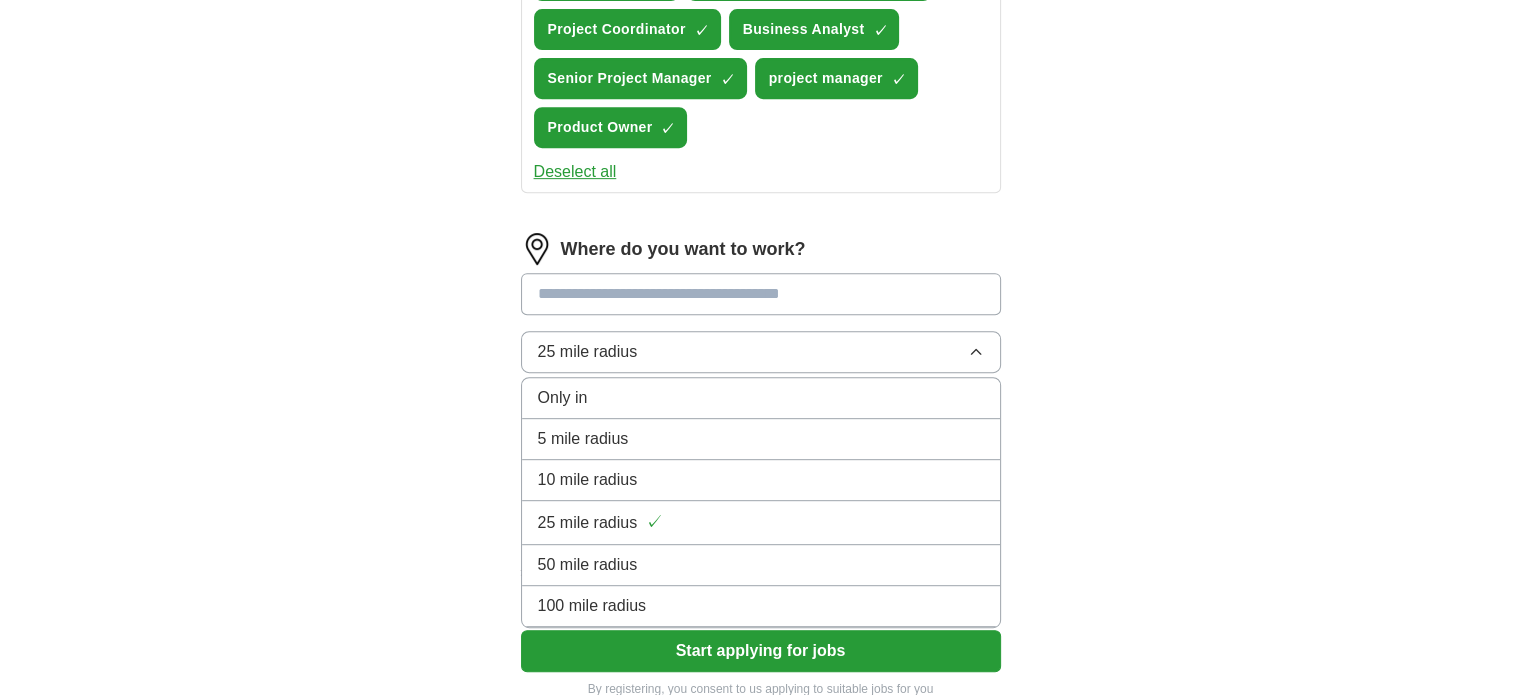 click on "50 mile radius" at bounding box center [588, 565] 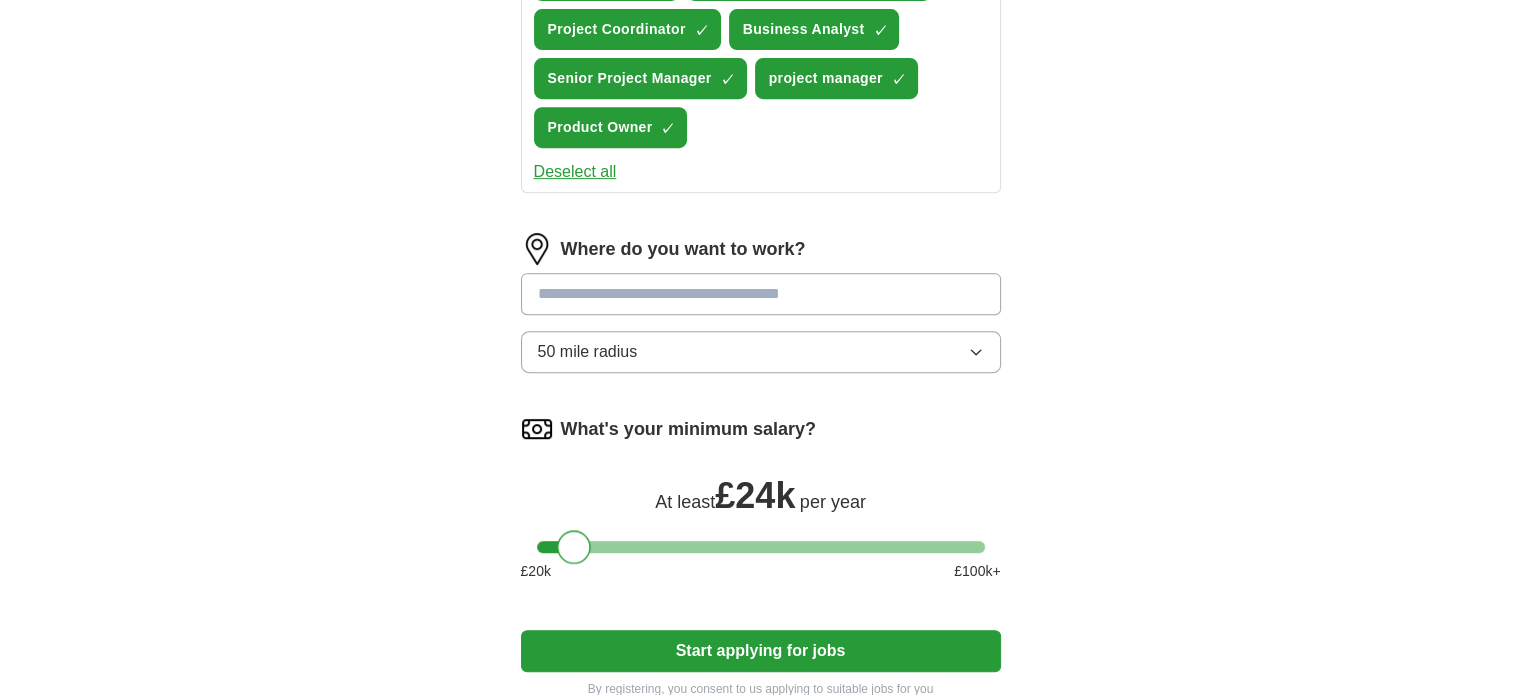 click at bounding box center (761, 547) 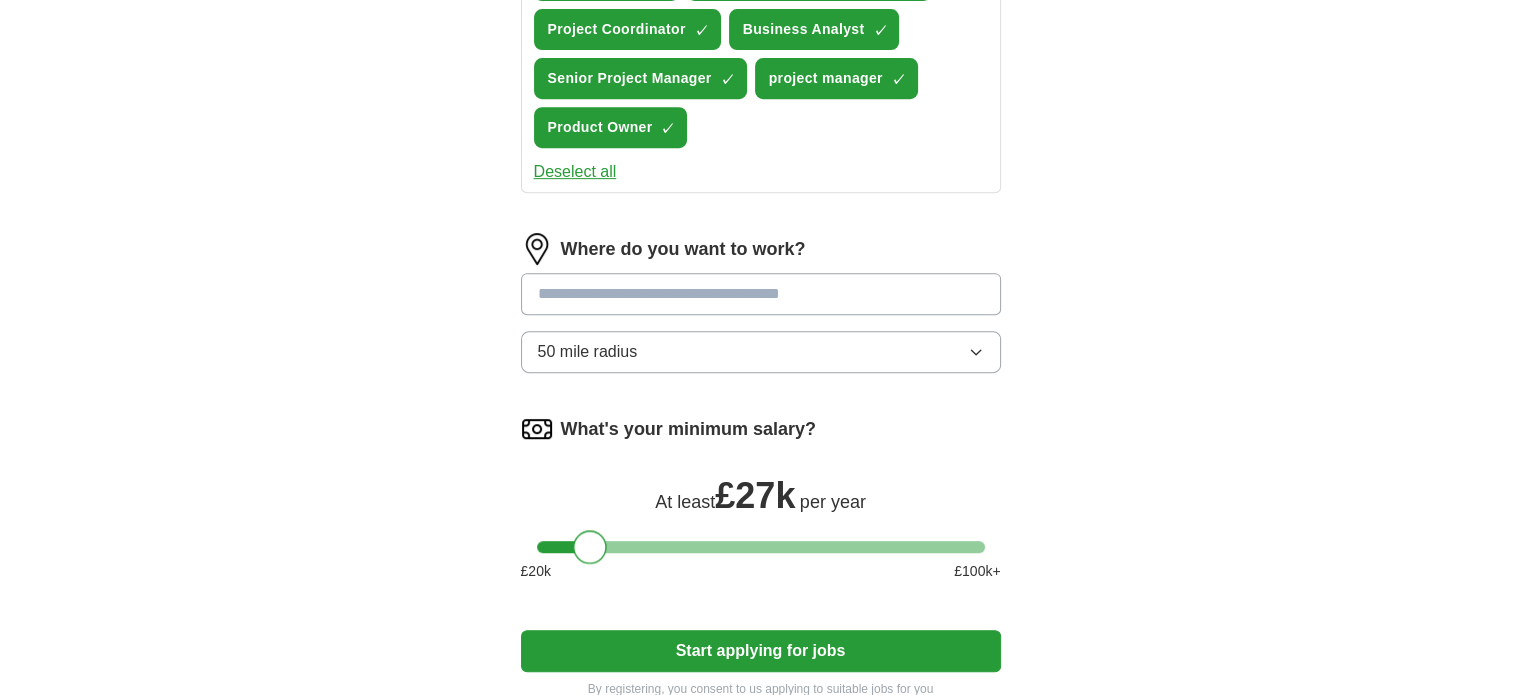 click at bounding box center (761, 547) 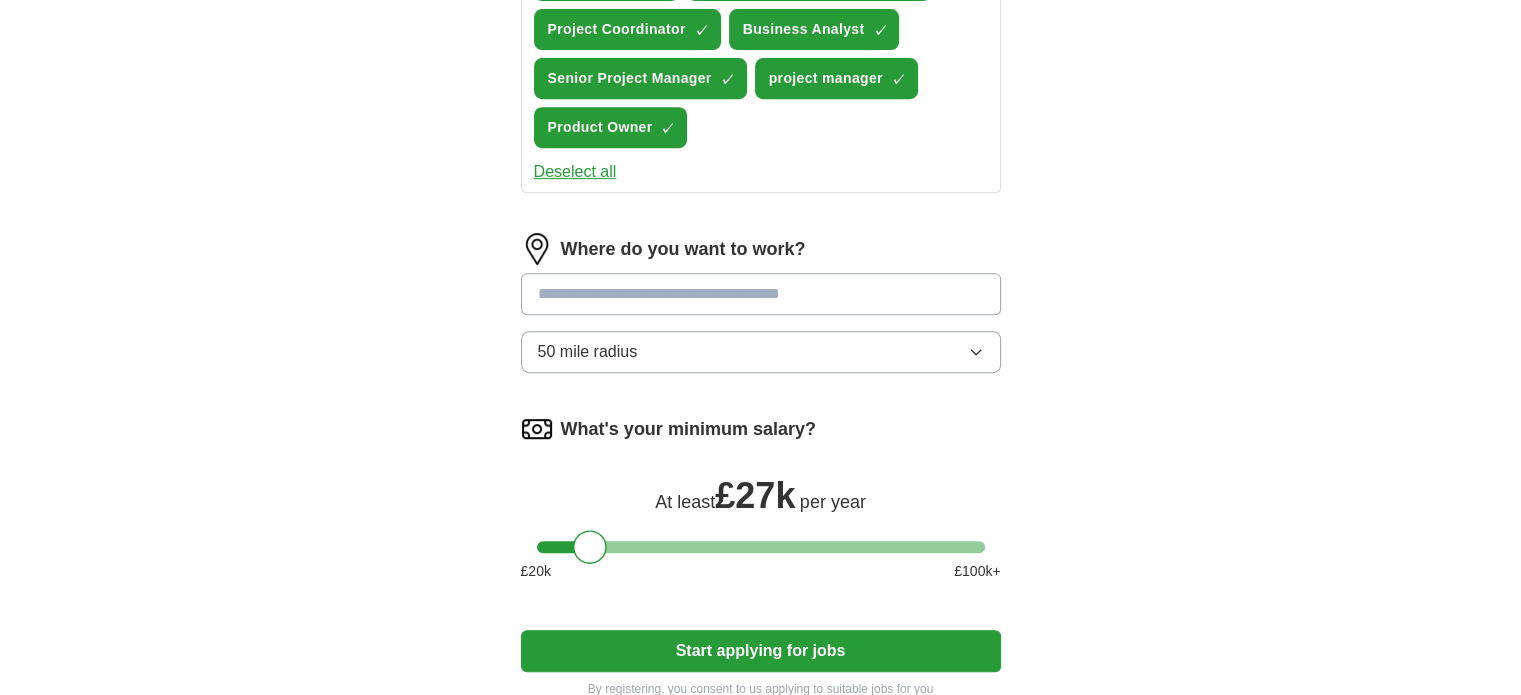 click on "Start applying for jobs" at bounding box center [761, 651] 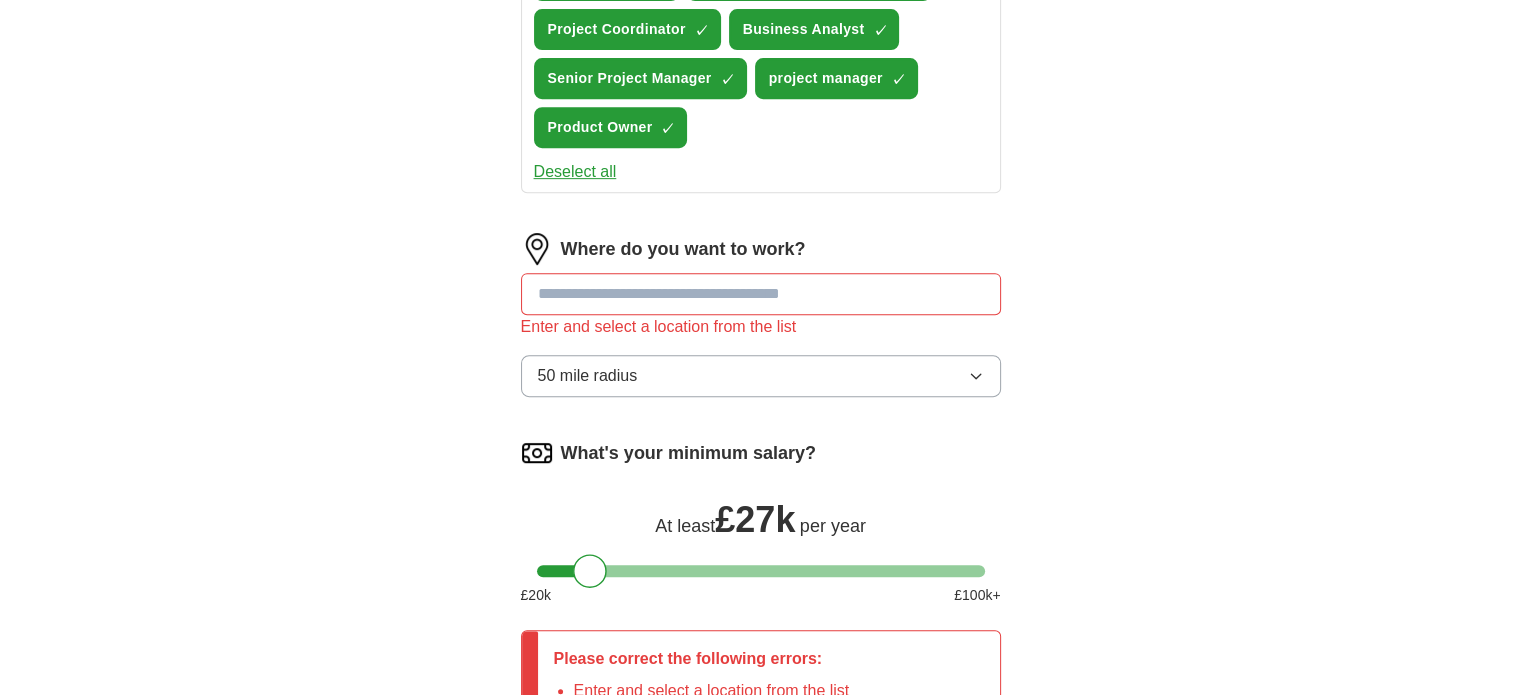 click at bounding box center [761, 294] 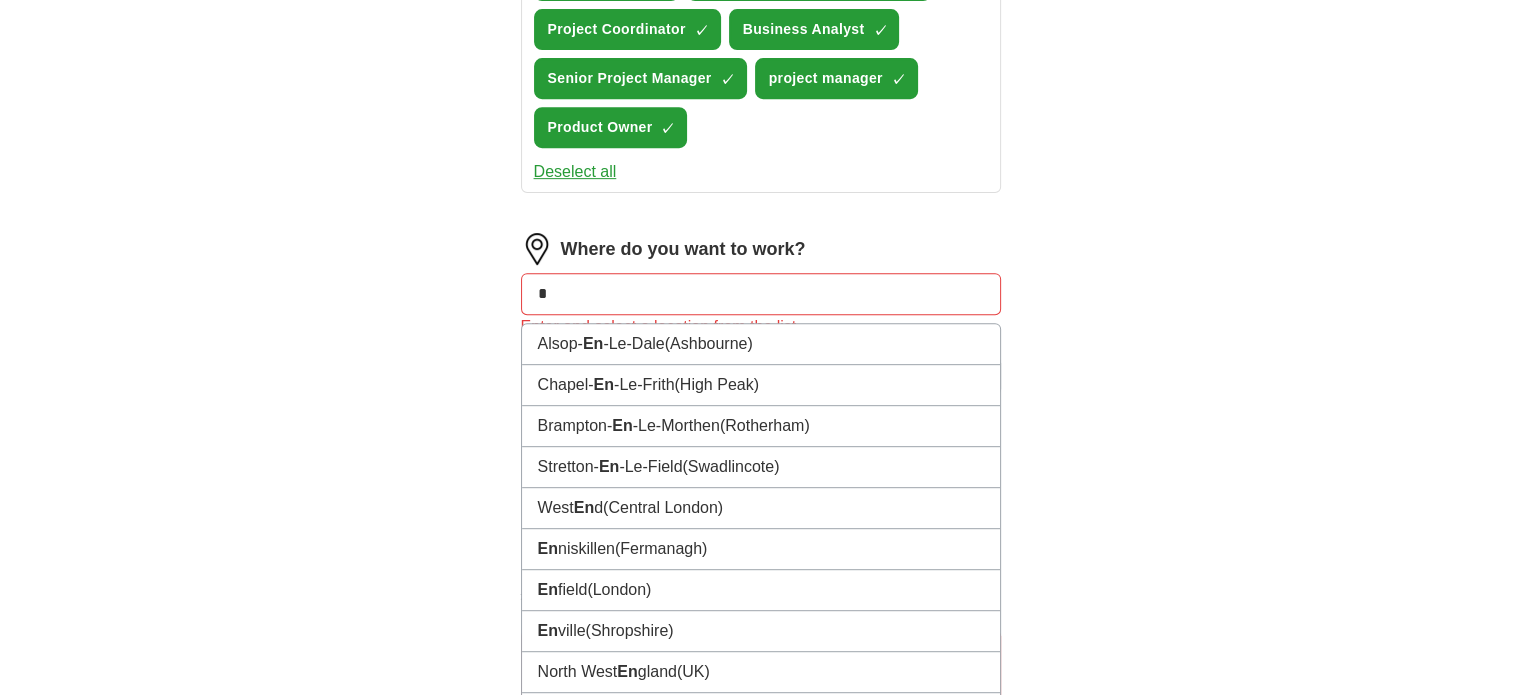 type on "*" 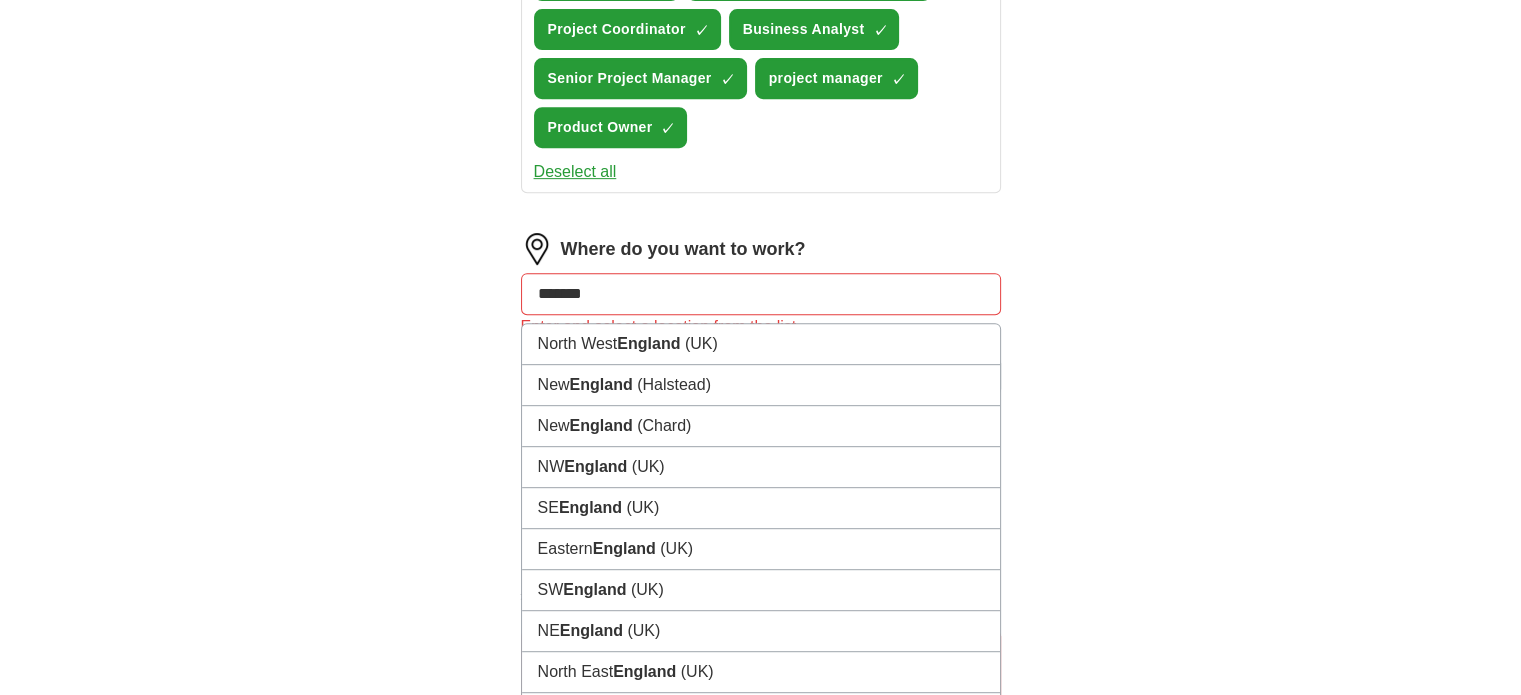 type on "*******" 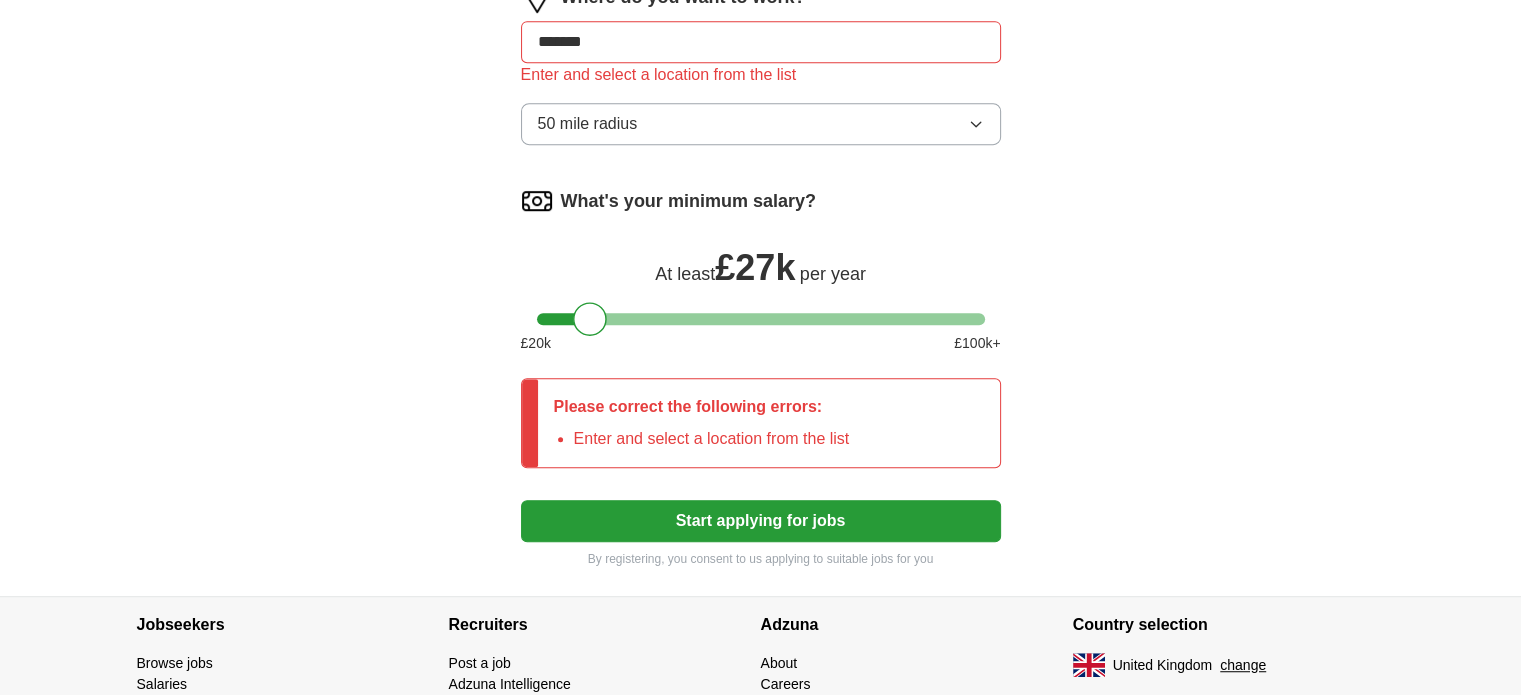 scroll, scrollTop: 1144, scrollLeft: 0, axis: vertical 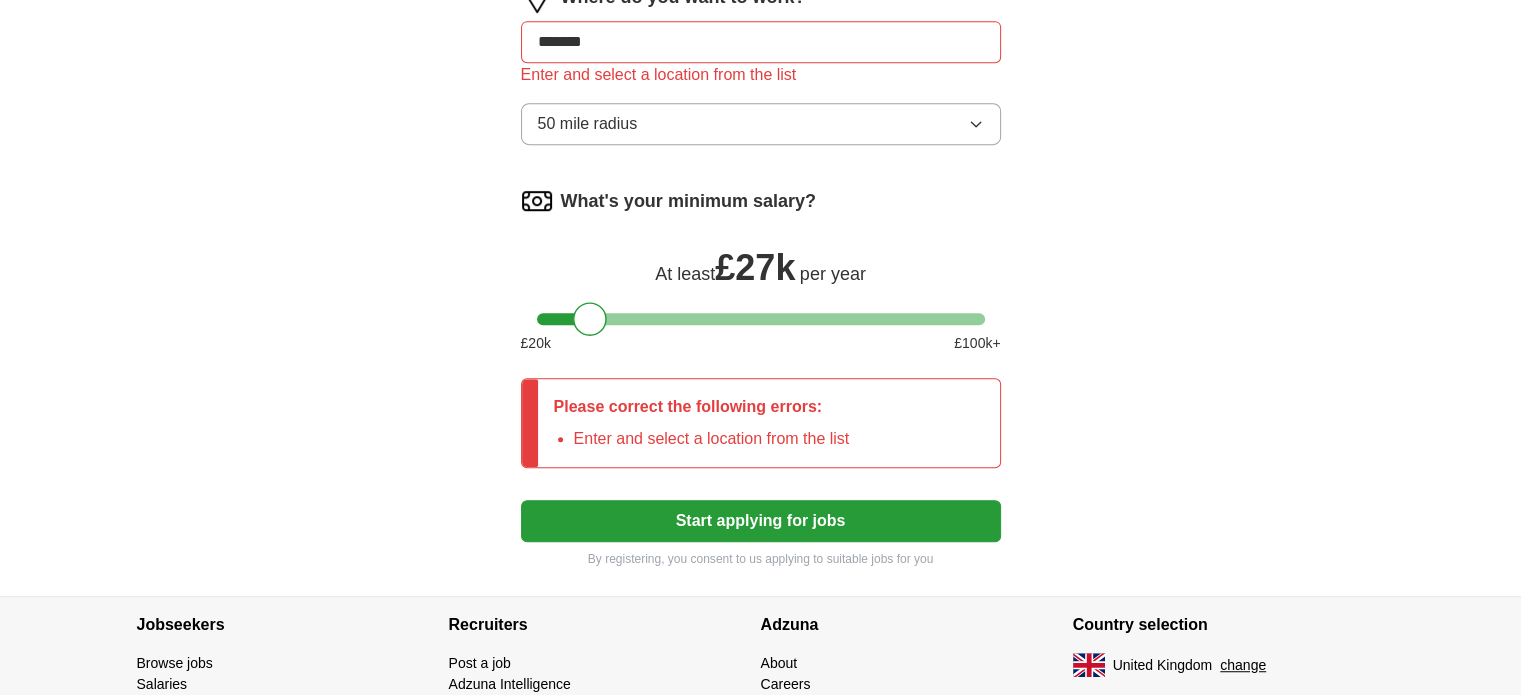click on "Start applying for jobs" at bounding box center (761, 521) 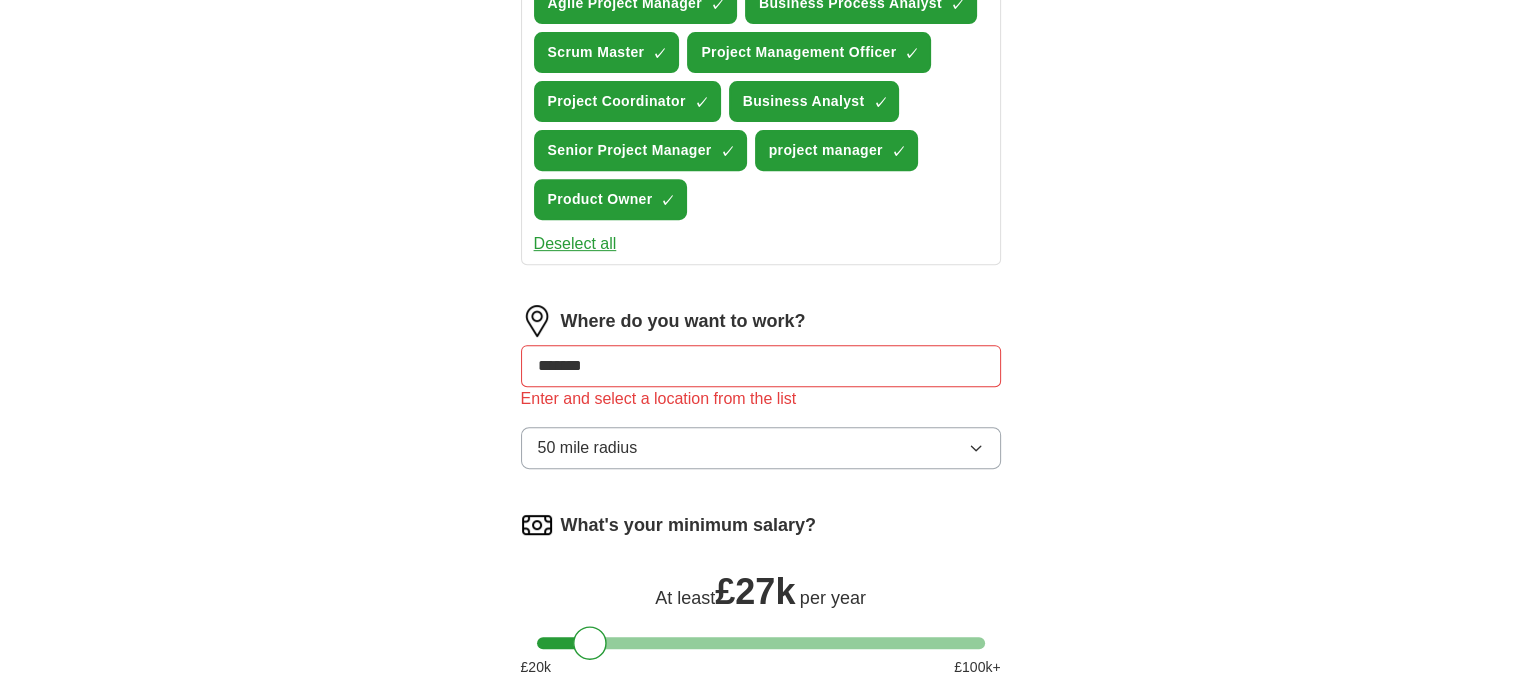 scroll, scrollTop: 812, scrollLeft: 0, axis: vertical 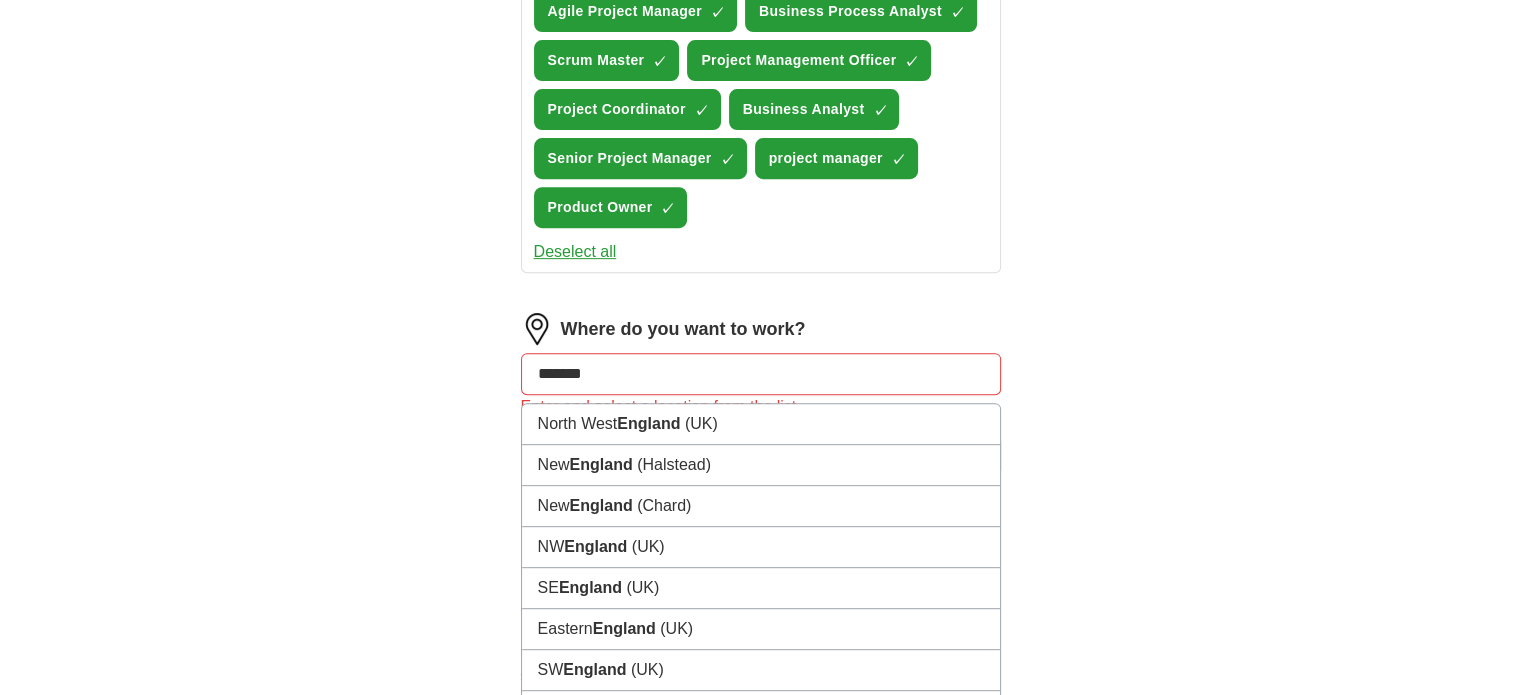 click on "*******" at bounding box center [761, 374] 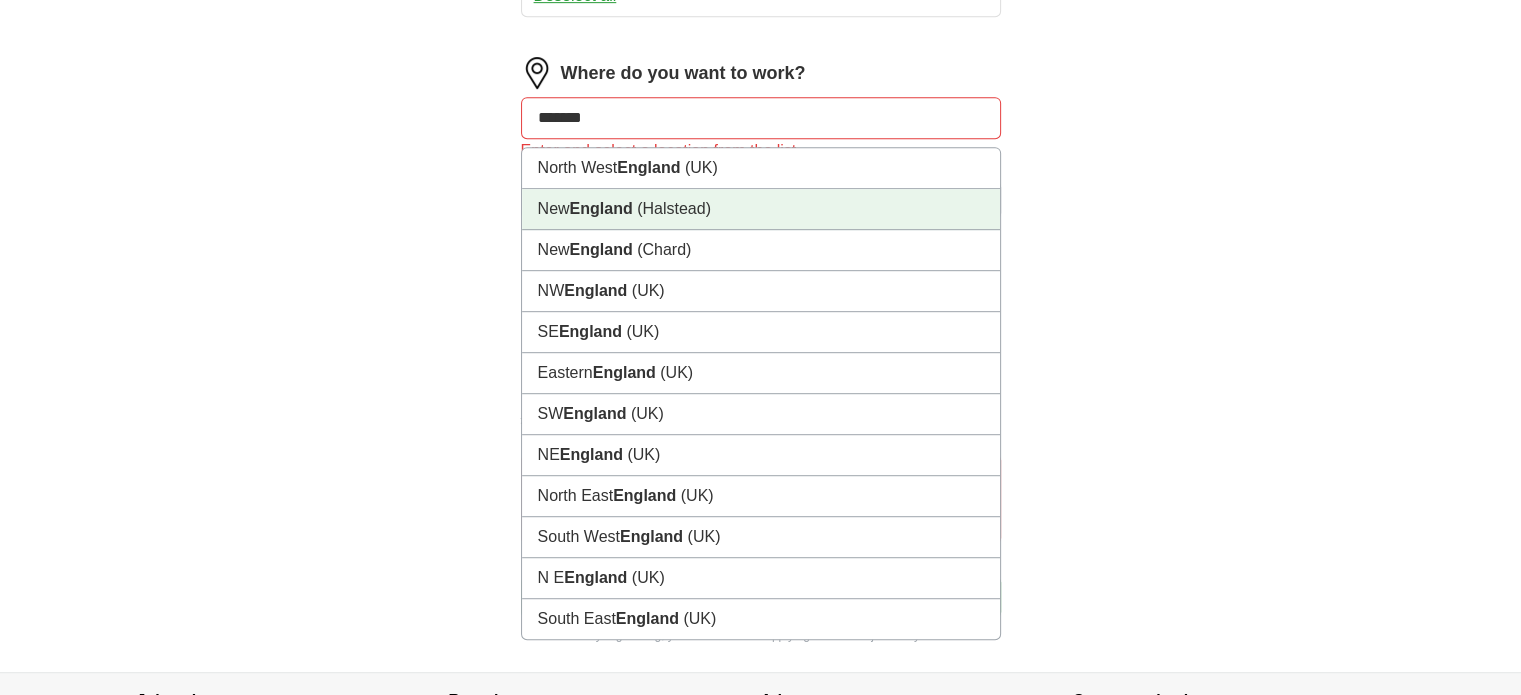 scroll, scrollTop: 1074, scrollLeft: 0, axis: vertical 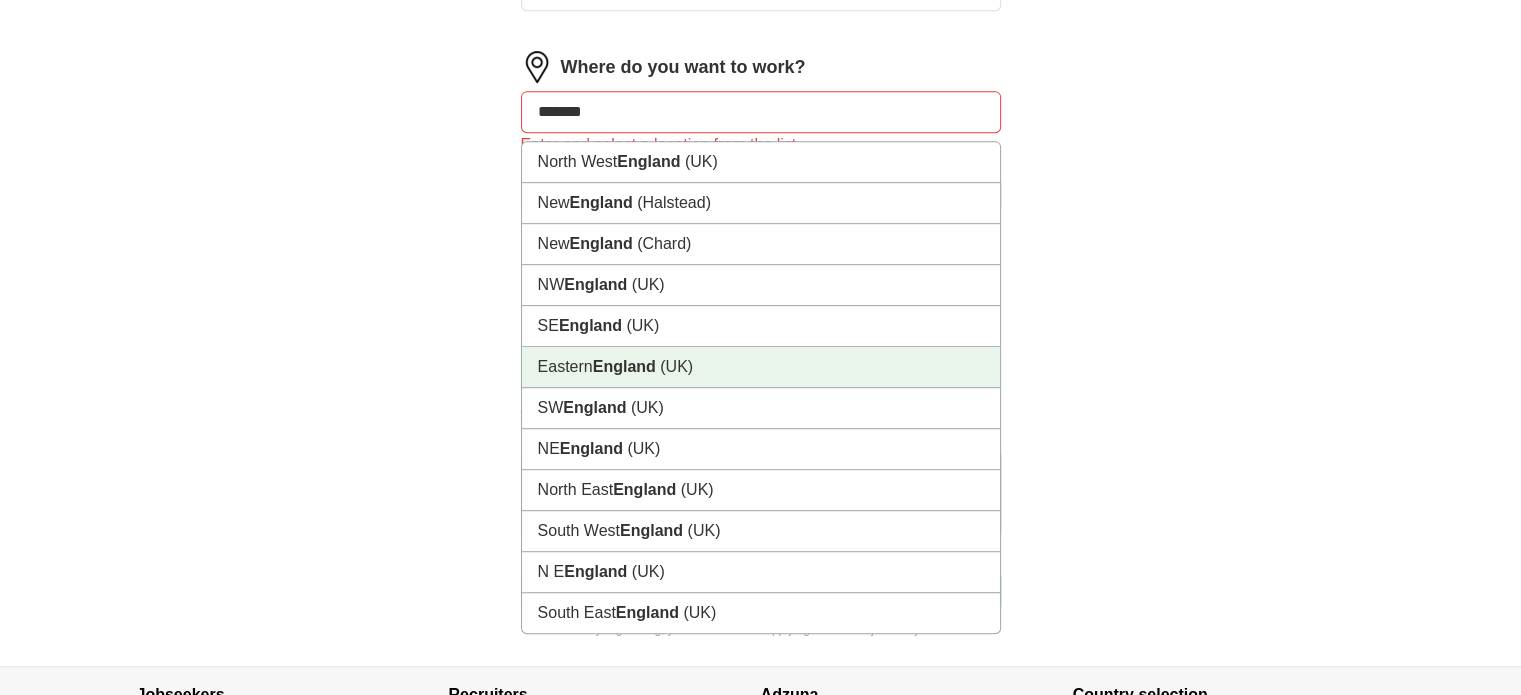 click on "Eastern  England   (UK)" at bounding box center (761, 367) 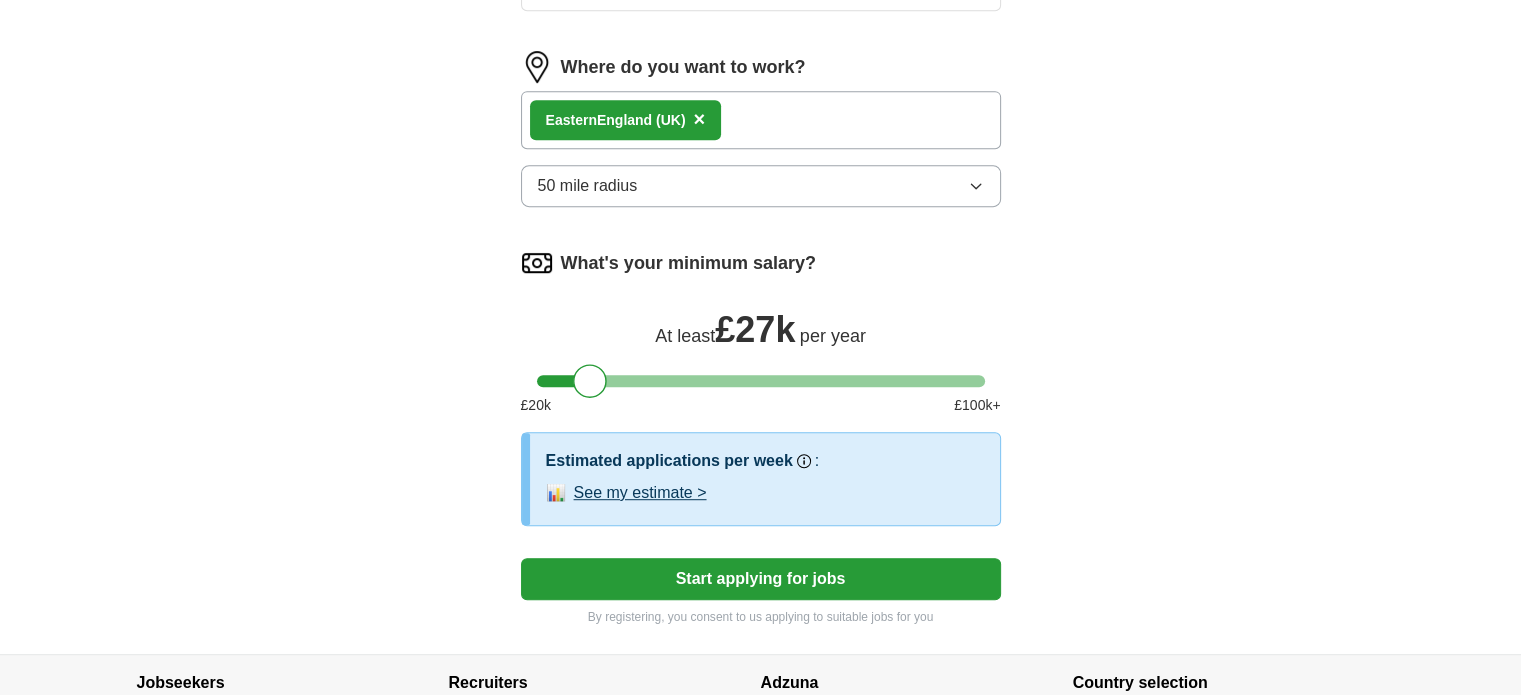 click on "Start applying for jobs" at bounding box center (761, 579) 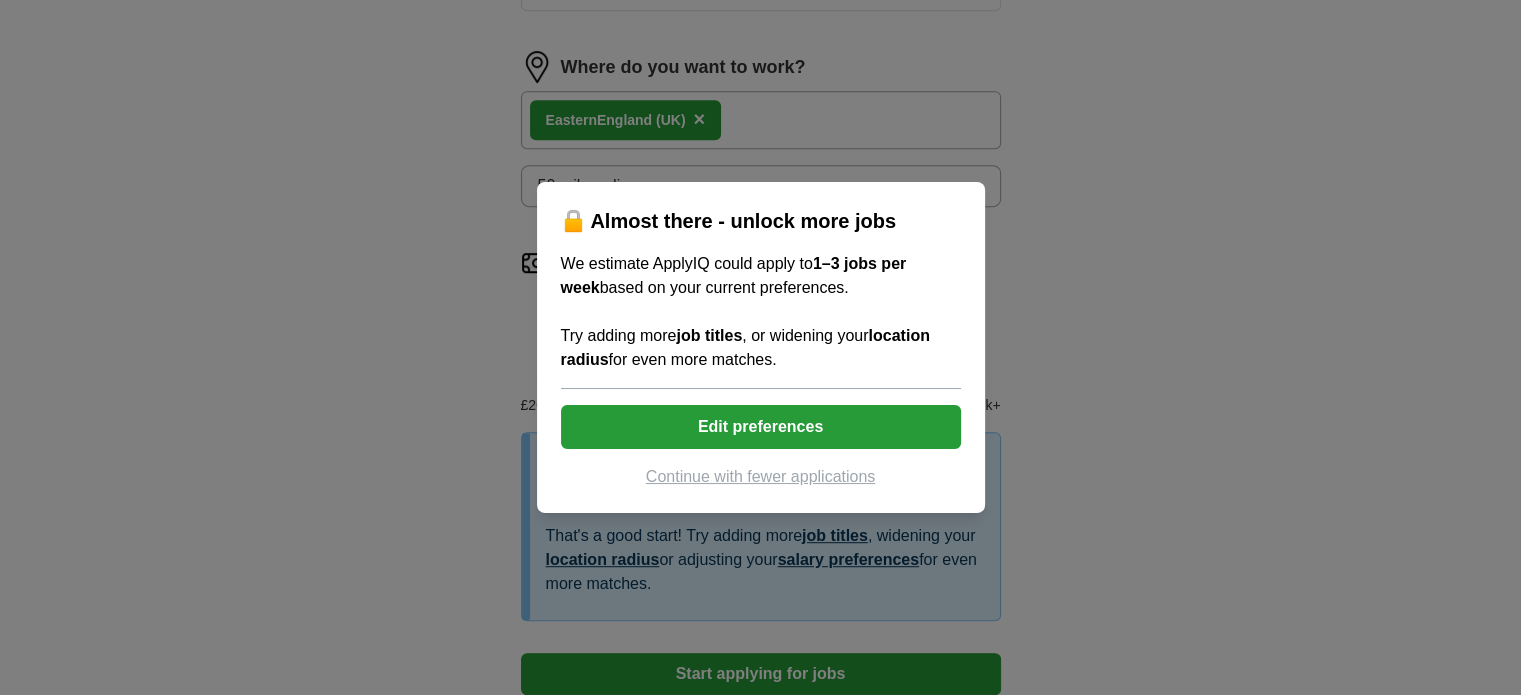 click on "Edit preferences" at bounding box center [761, 427] 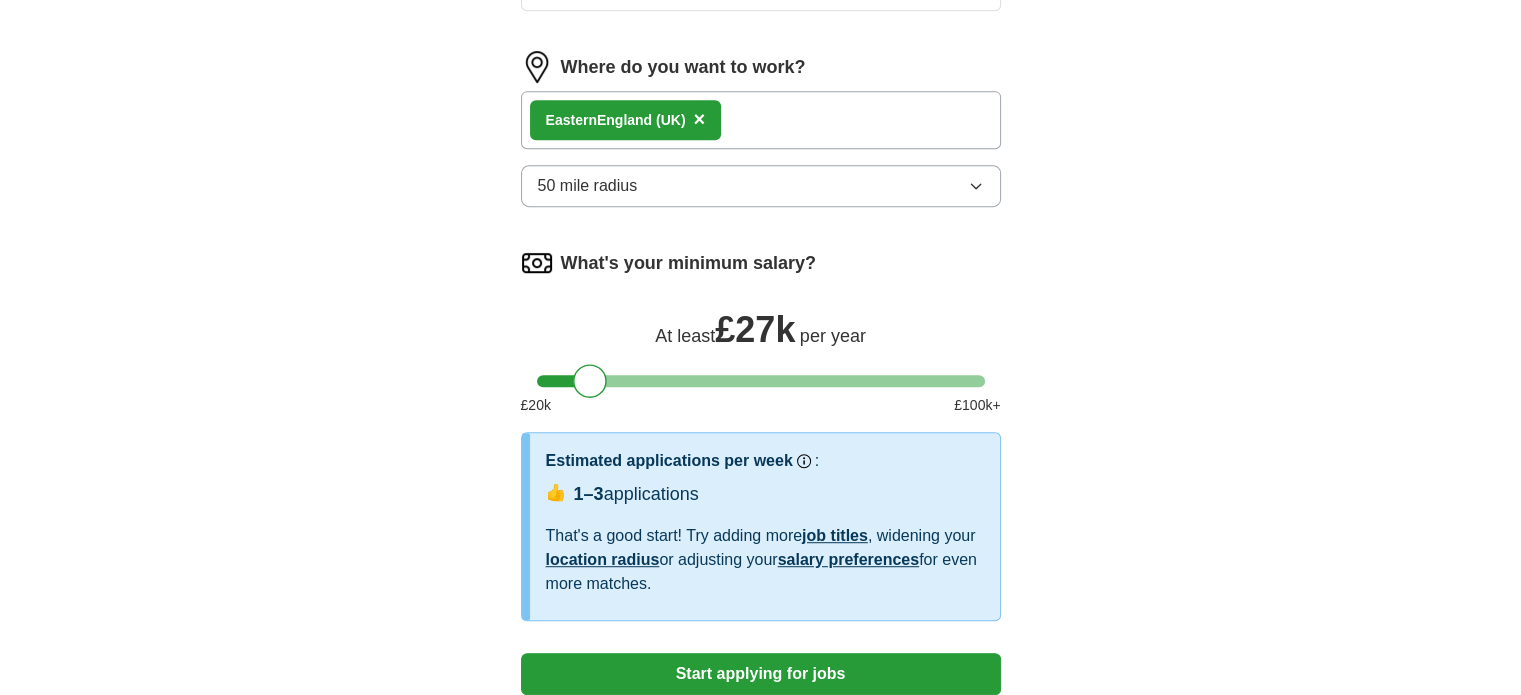 click on "Eastern  England   (UK) ×" at bounding box center [761, 120] 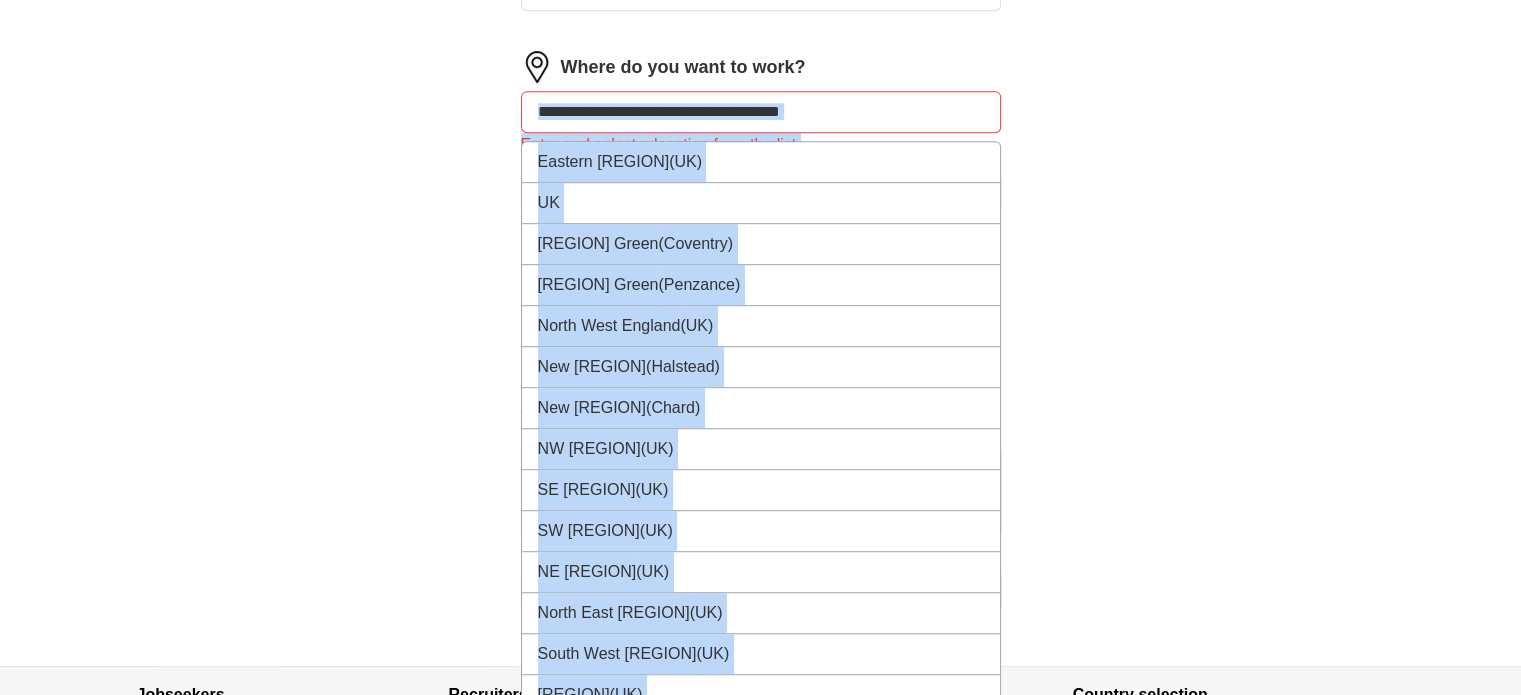 click at bounding box center [761, 112] 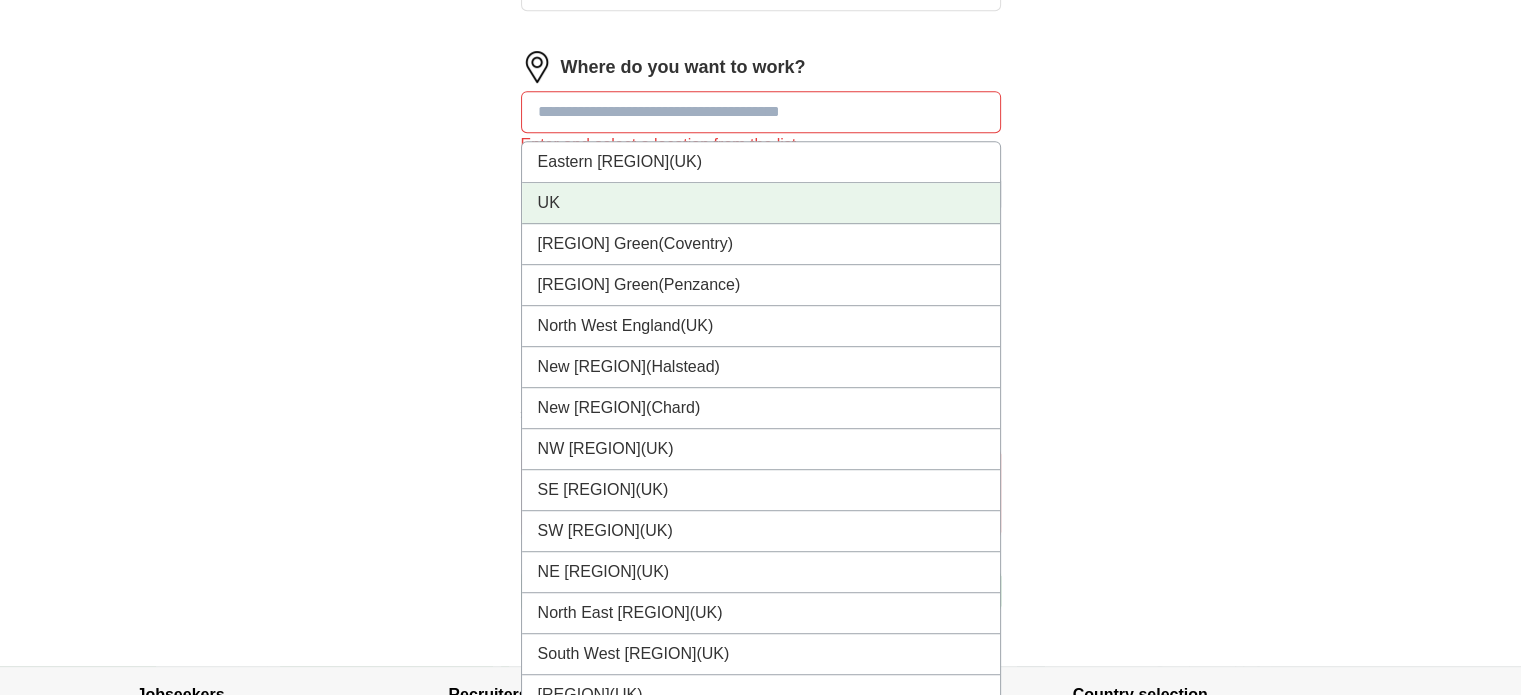 click on "UK" at bounding box center (761, 203) 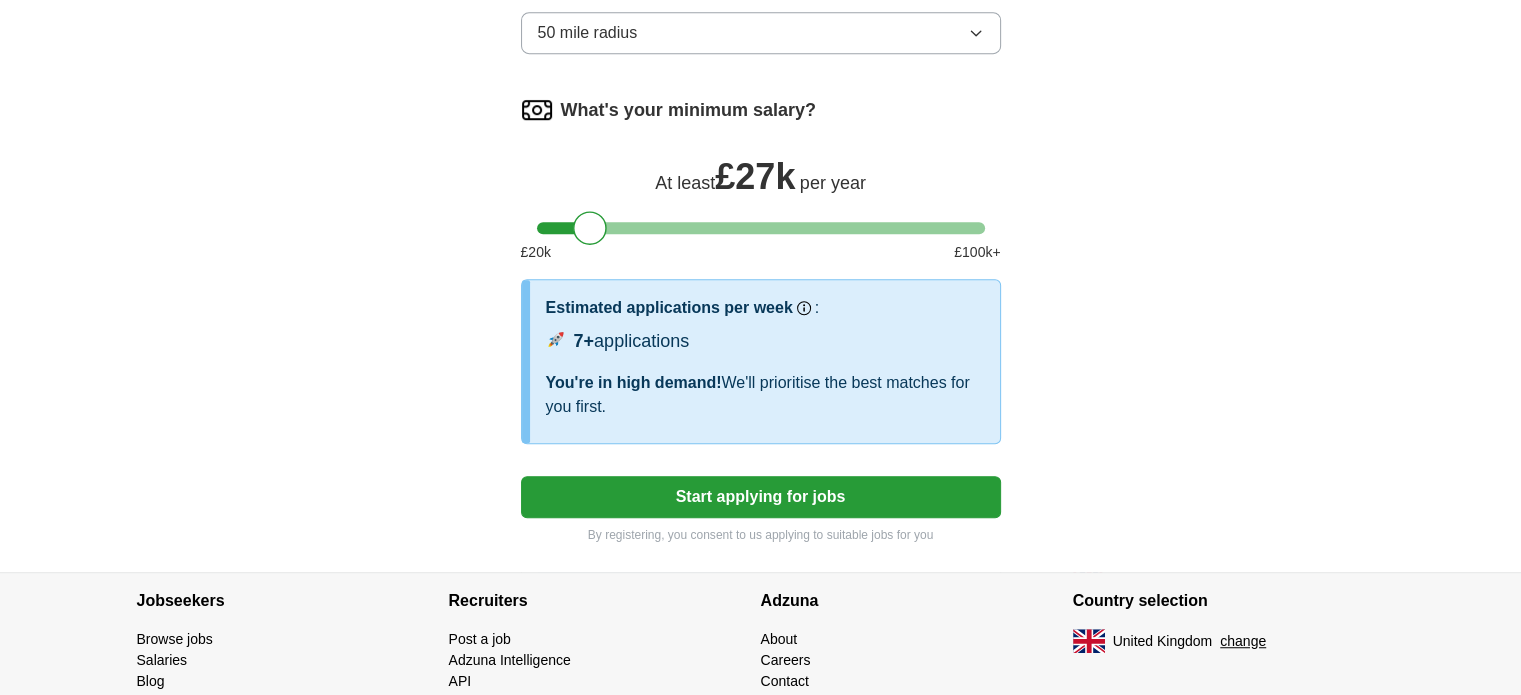 scroll, scrollTop: 1242, scrollLeft: 0, axis: vertical 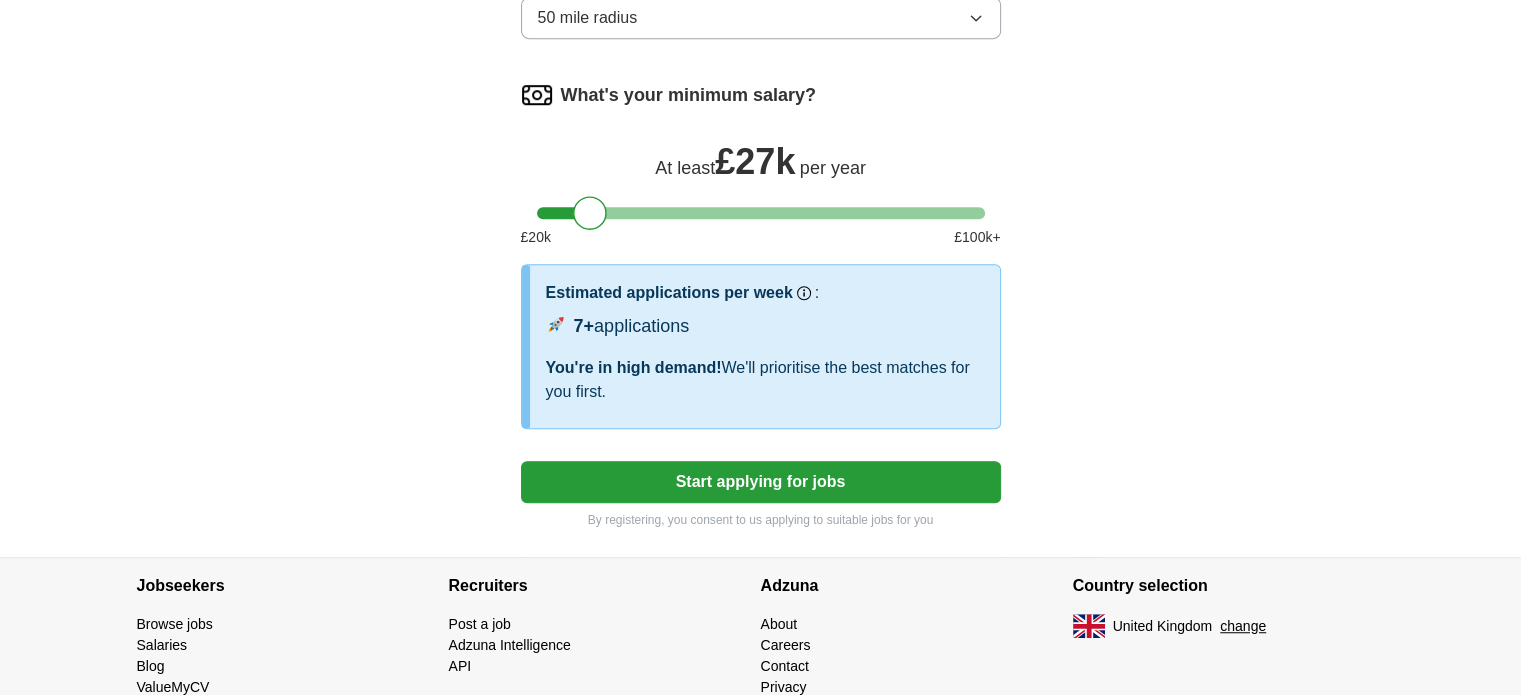 click on "Start applying for jobs" at bounding box center (761, 482) 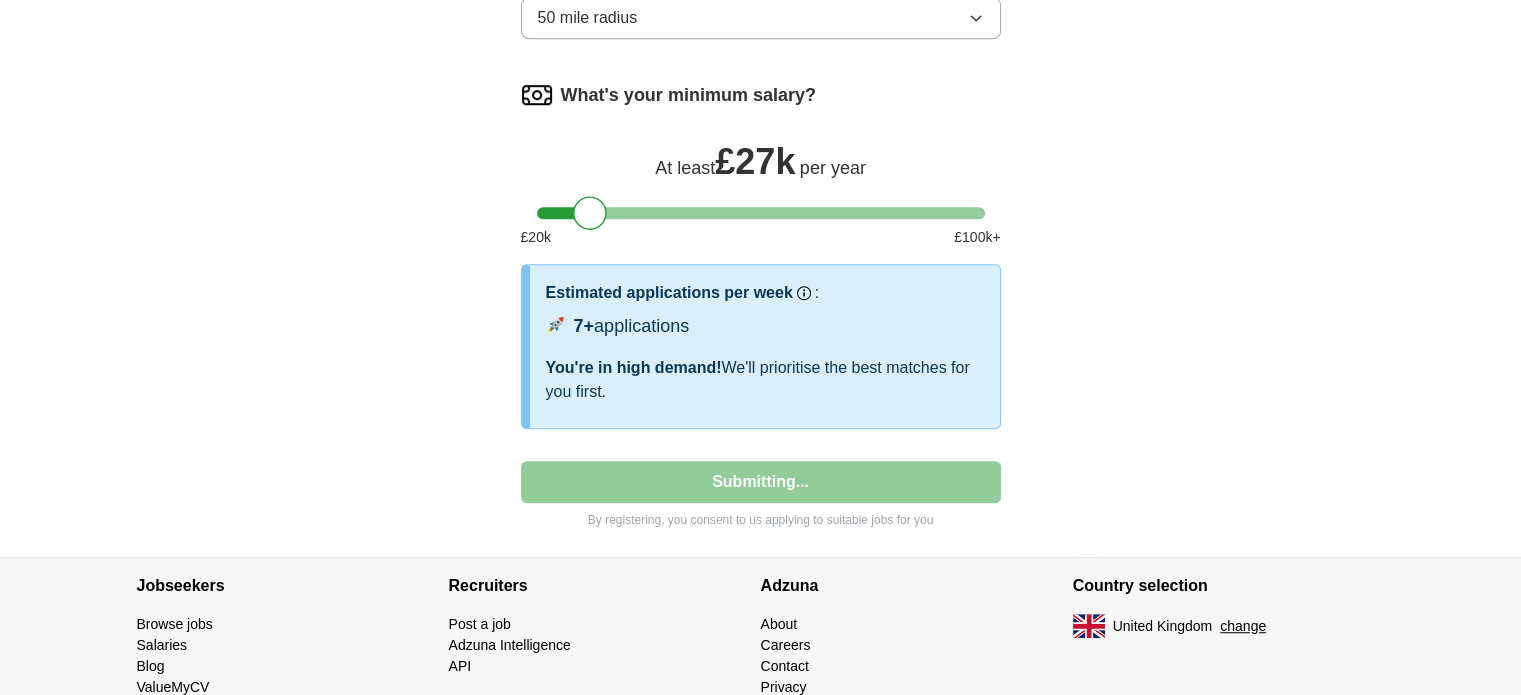 select on "**" 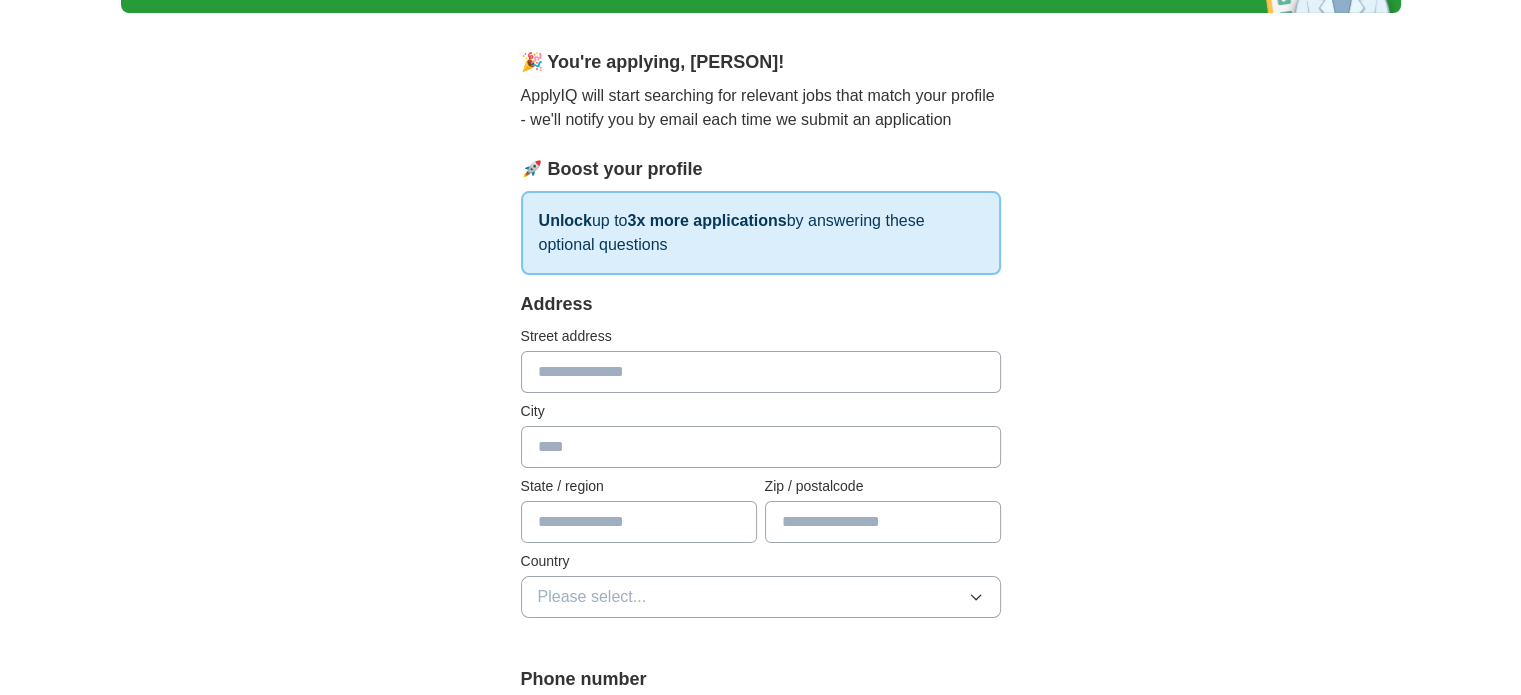 scroll, scrollTop: 156, scrollLeft: 0, axis: vertical 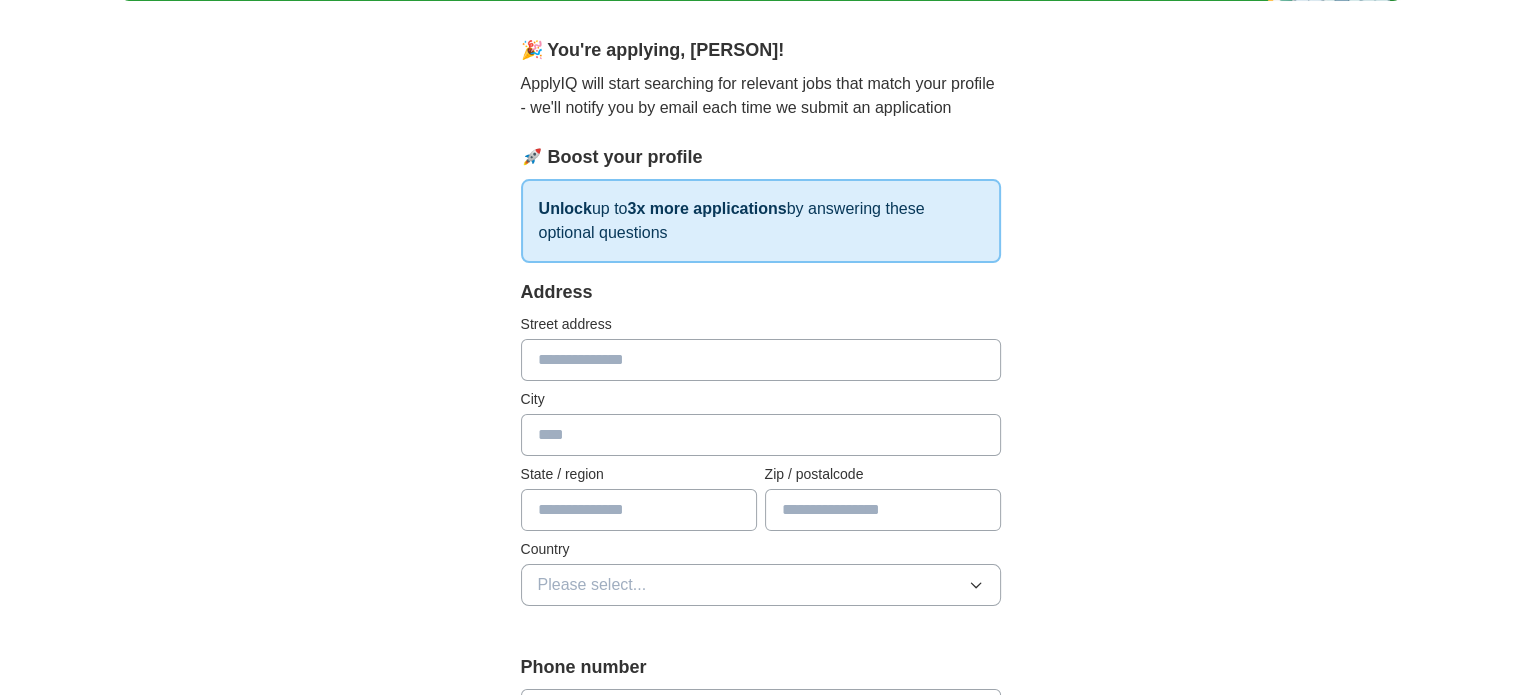 click at bounding box center (761, 360) 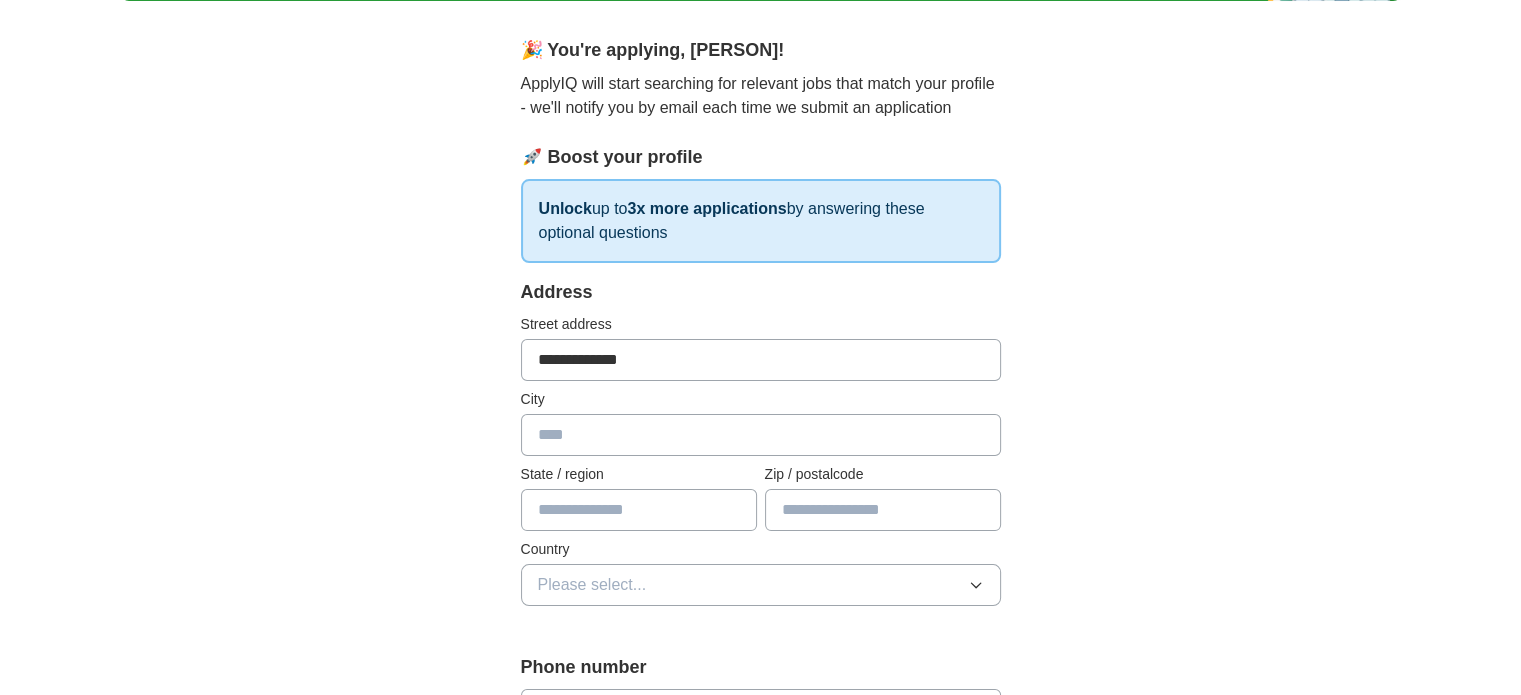 type on "**********" 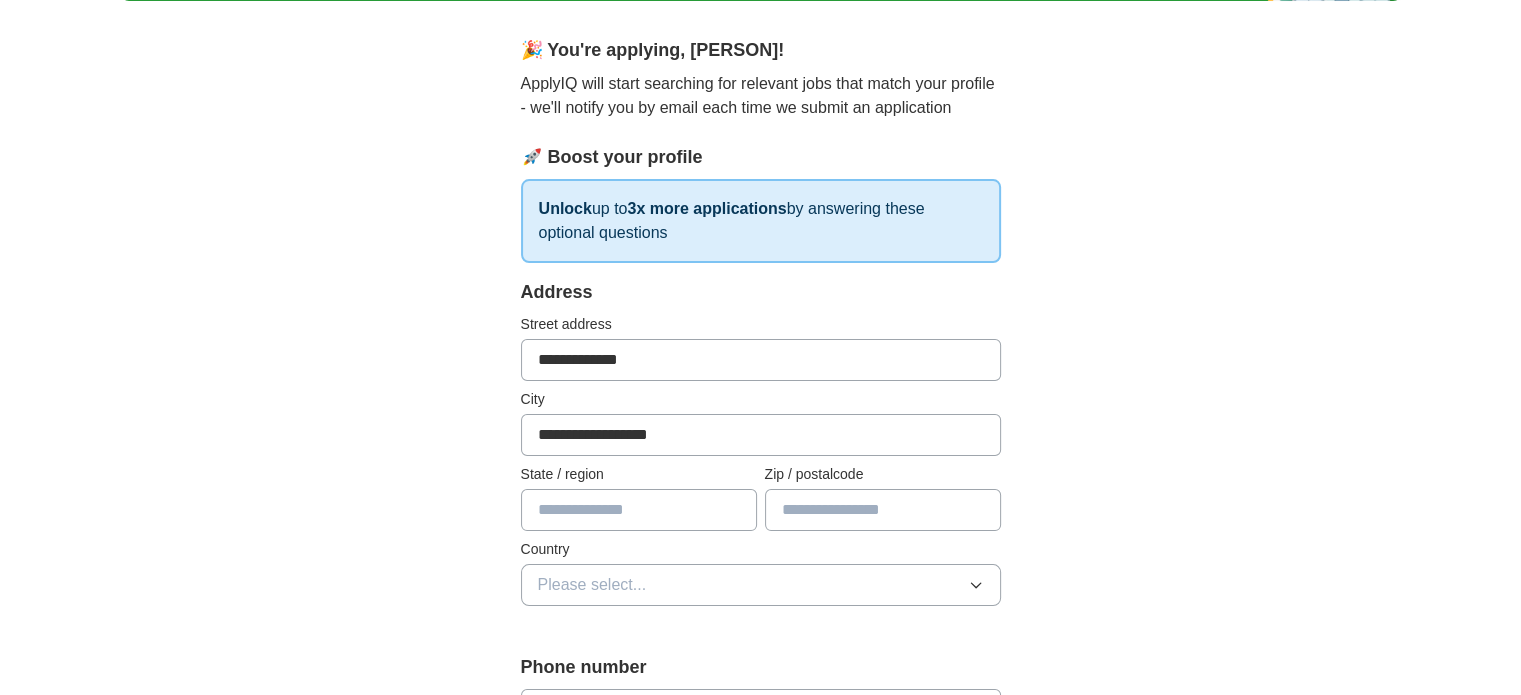 type on "**********" 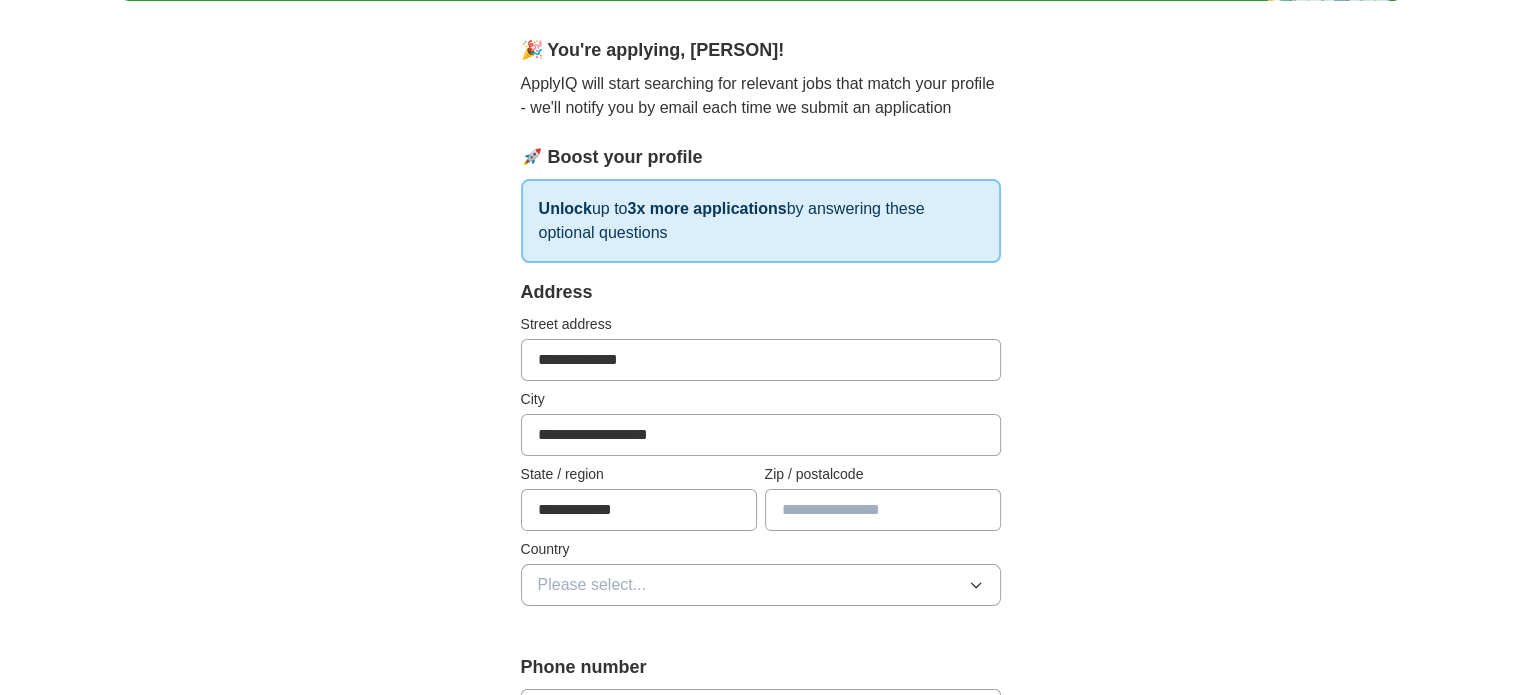 type on "*******" 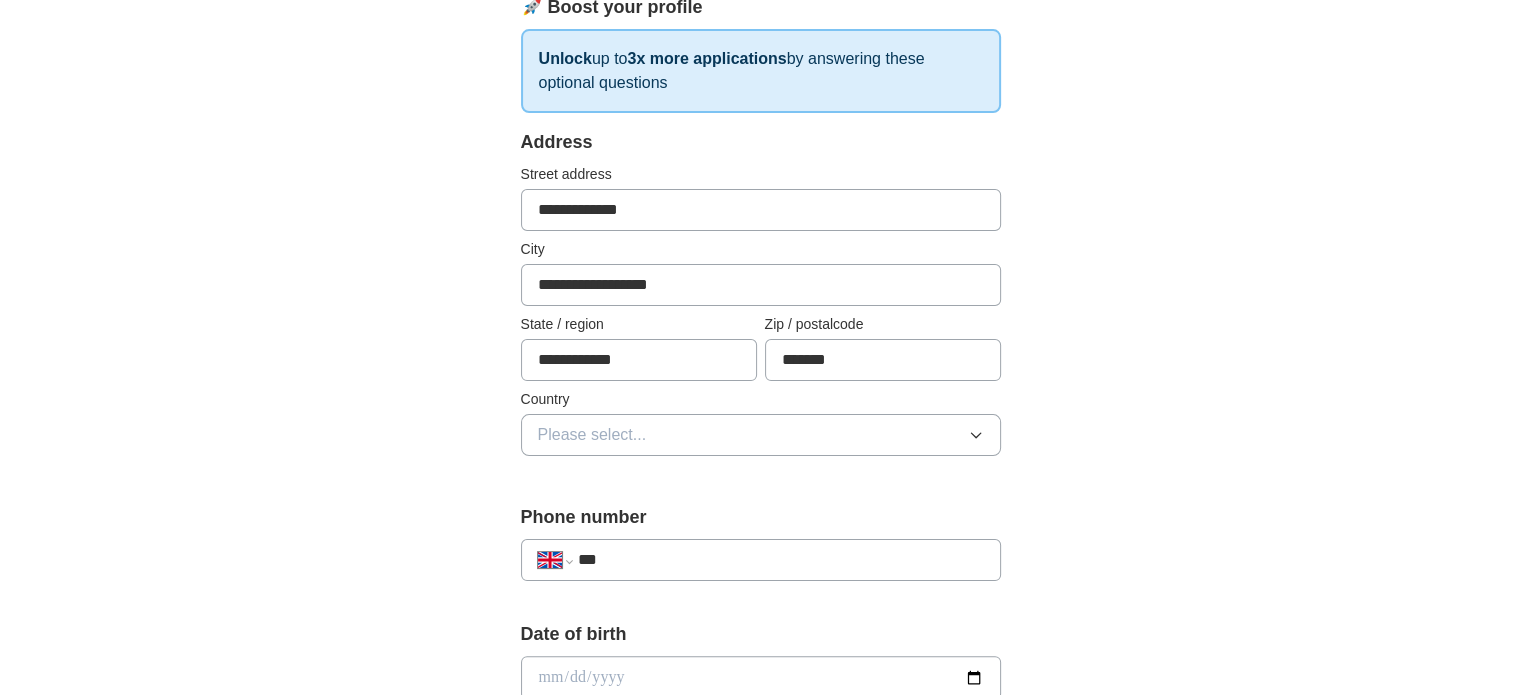 scroll, scrollTop: 308, scrollLeft: 0, axis: vertical 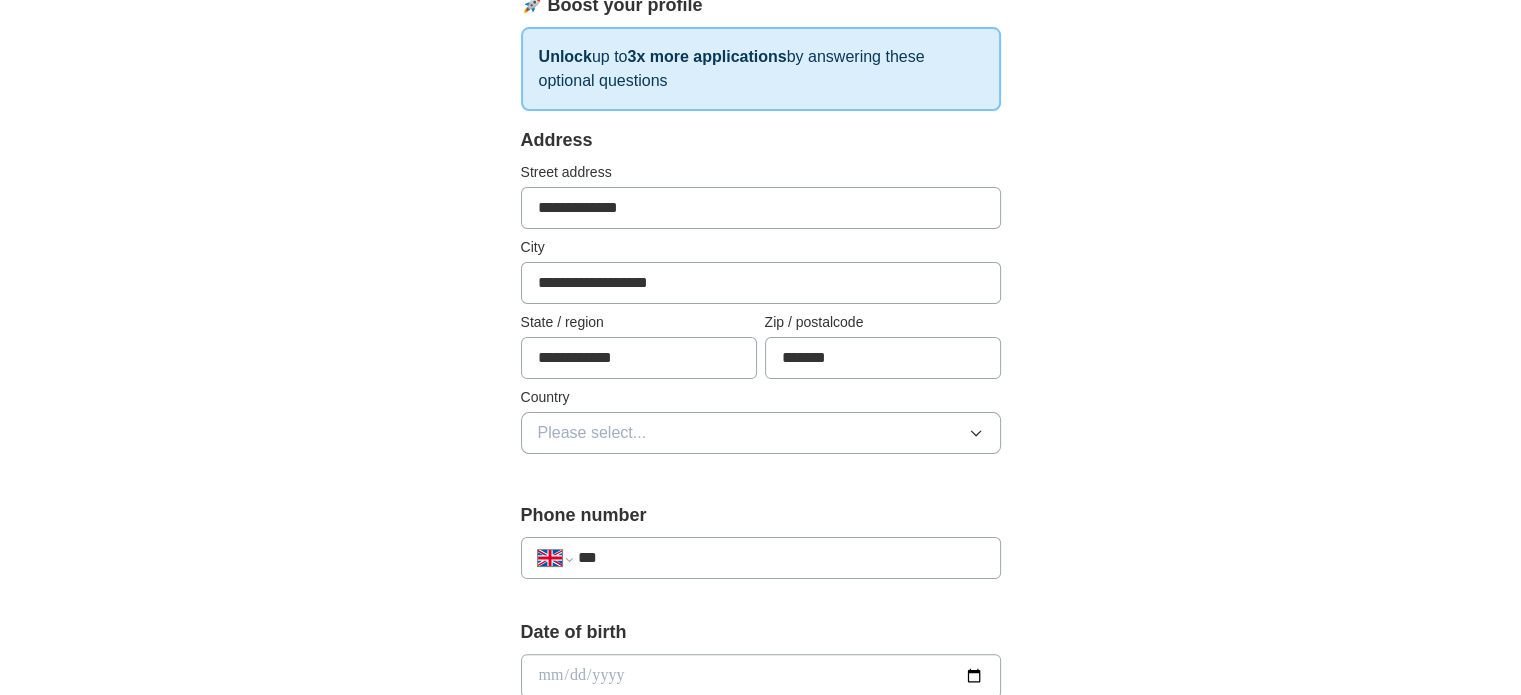 click on "Please select..." at bounding box center (592, 433) 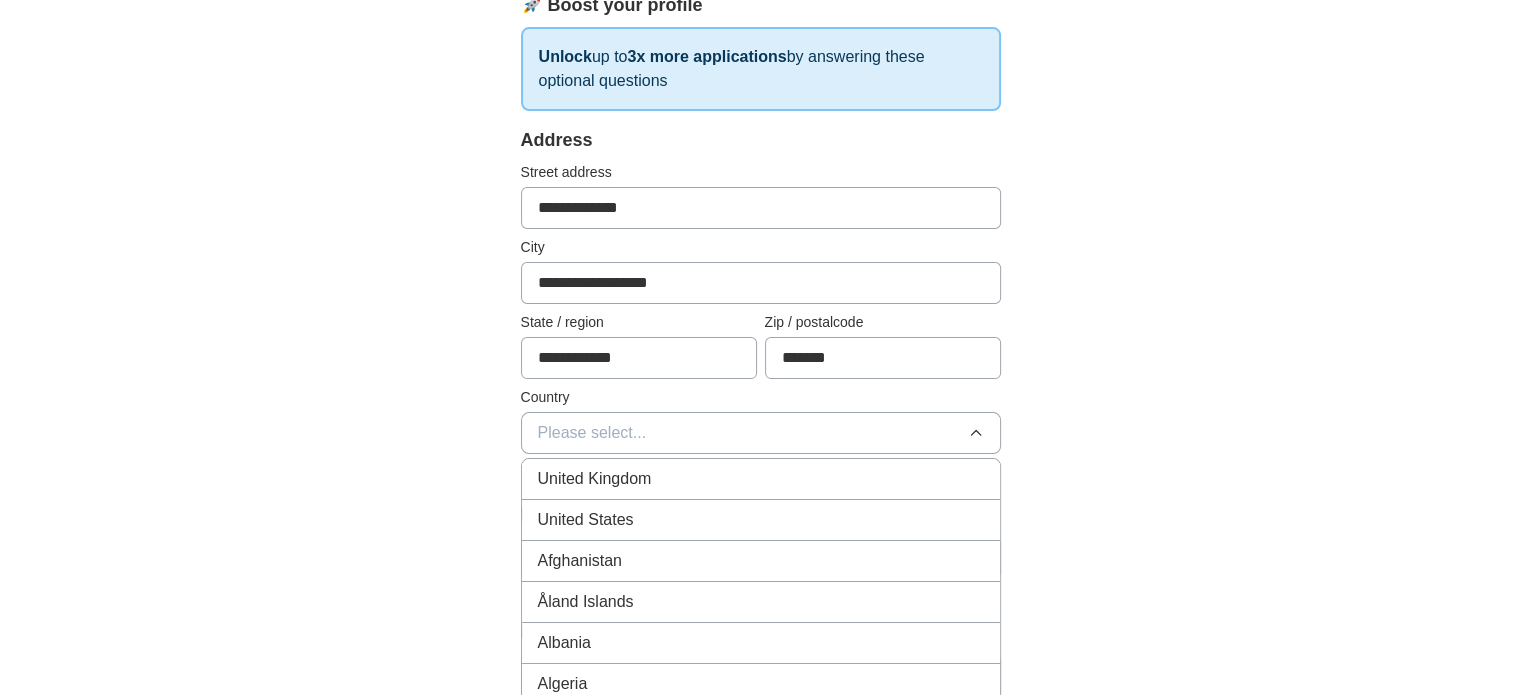 click on "United Kingdom" at bounding box center (595, 479) 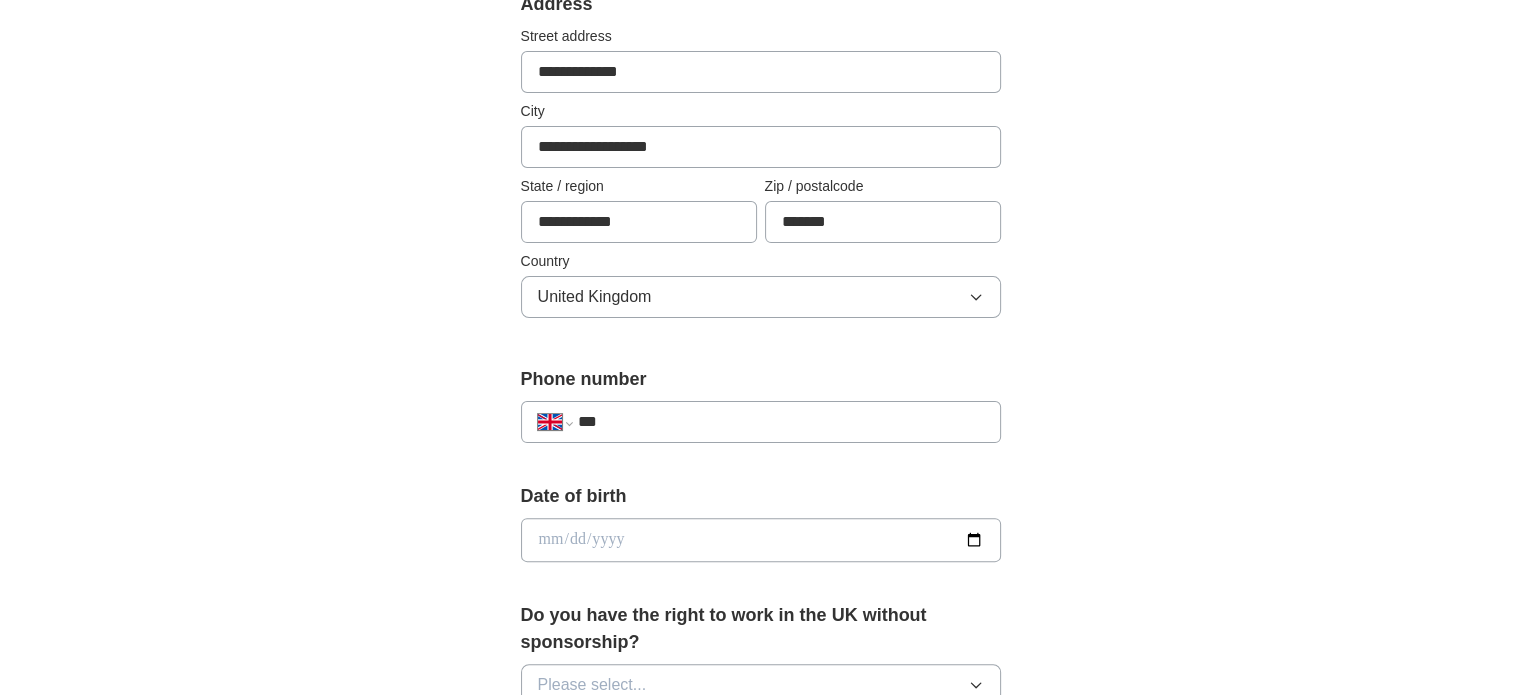 scroll, scrollTop: 462, scrollLeft: 0, axis: vertical 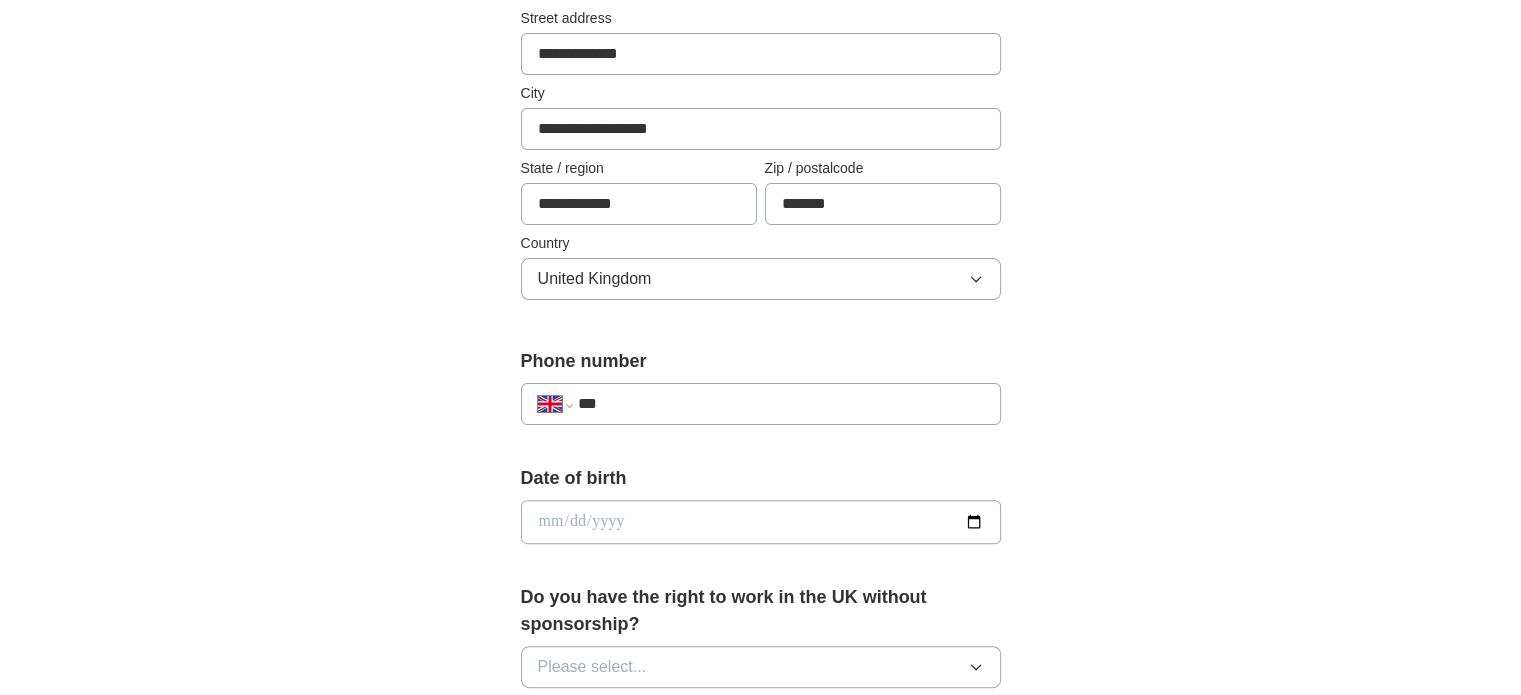 click on "***" at bounding box center [780, 404] 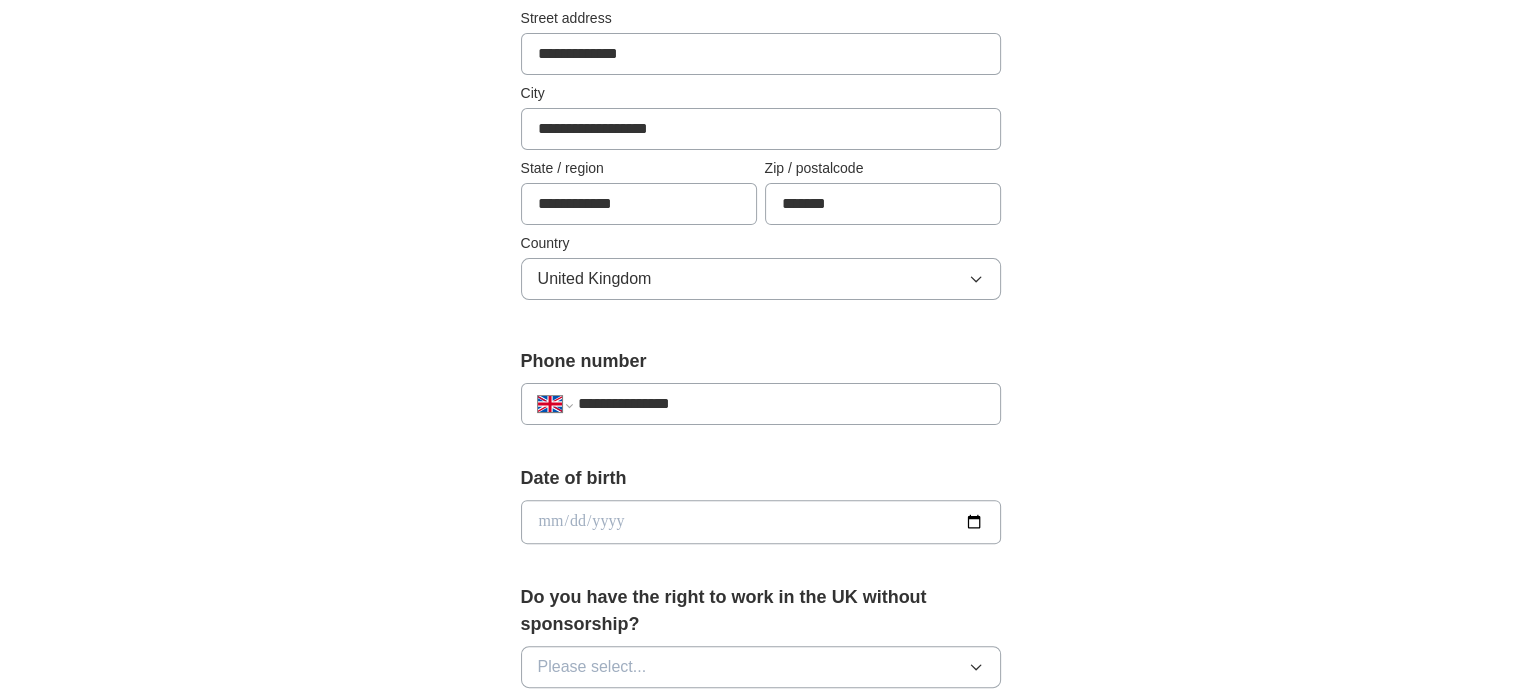 click on "**********" at bounding box center [761, 496] 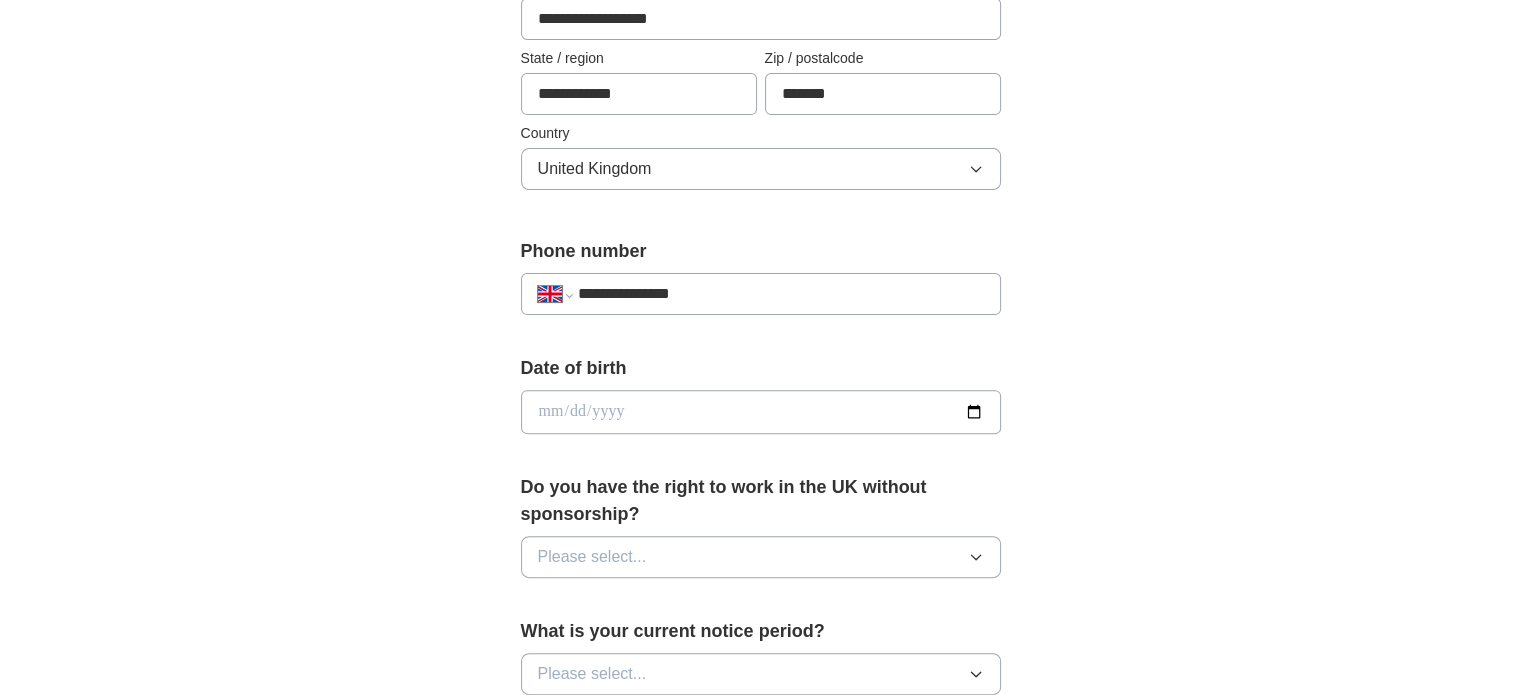 scroll, scrollTop: 575, scrollLeft: 0, axis: vertical 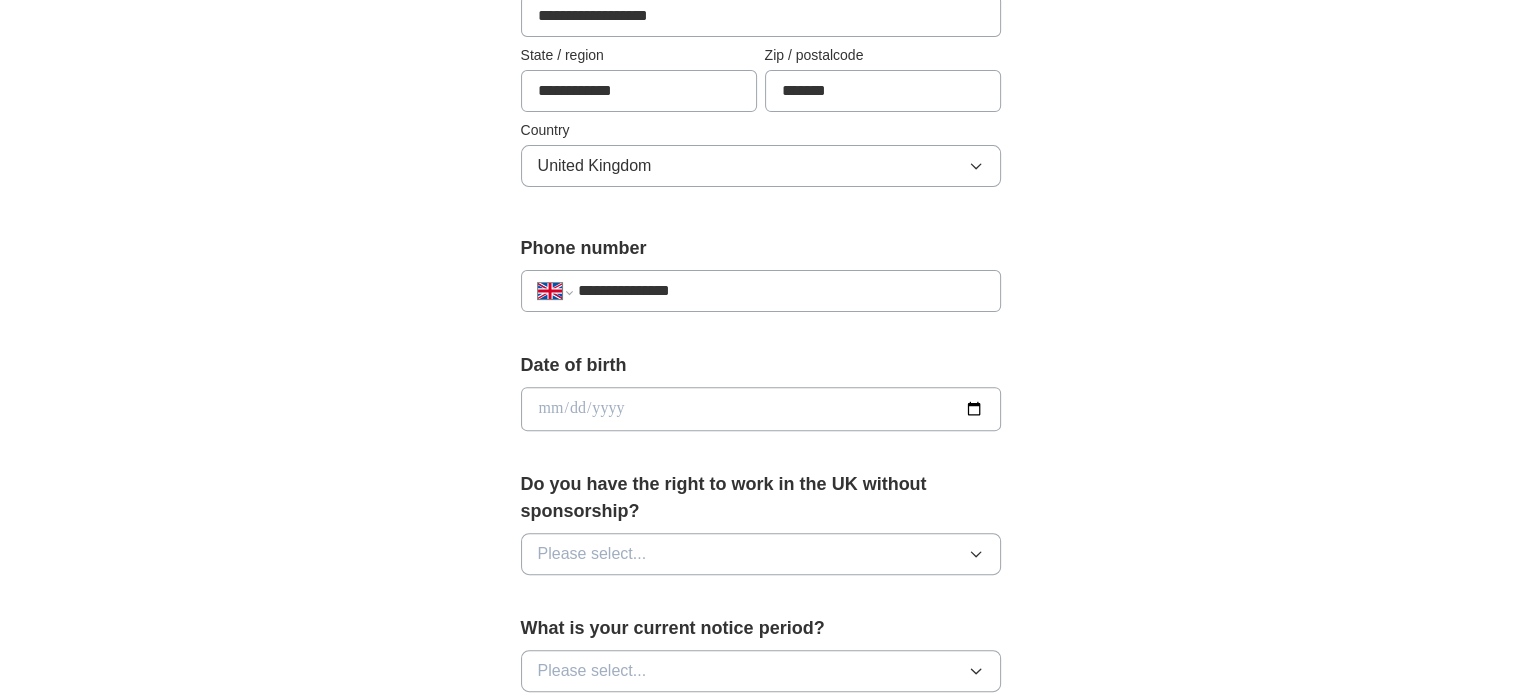 click at bounding box center [761, 409] 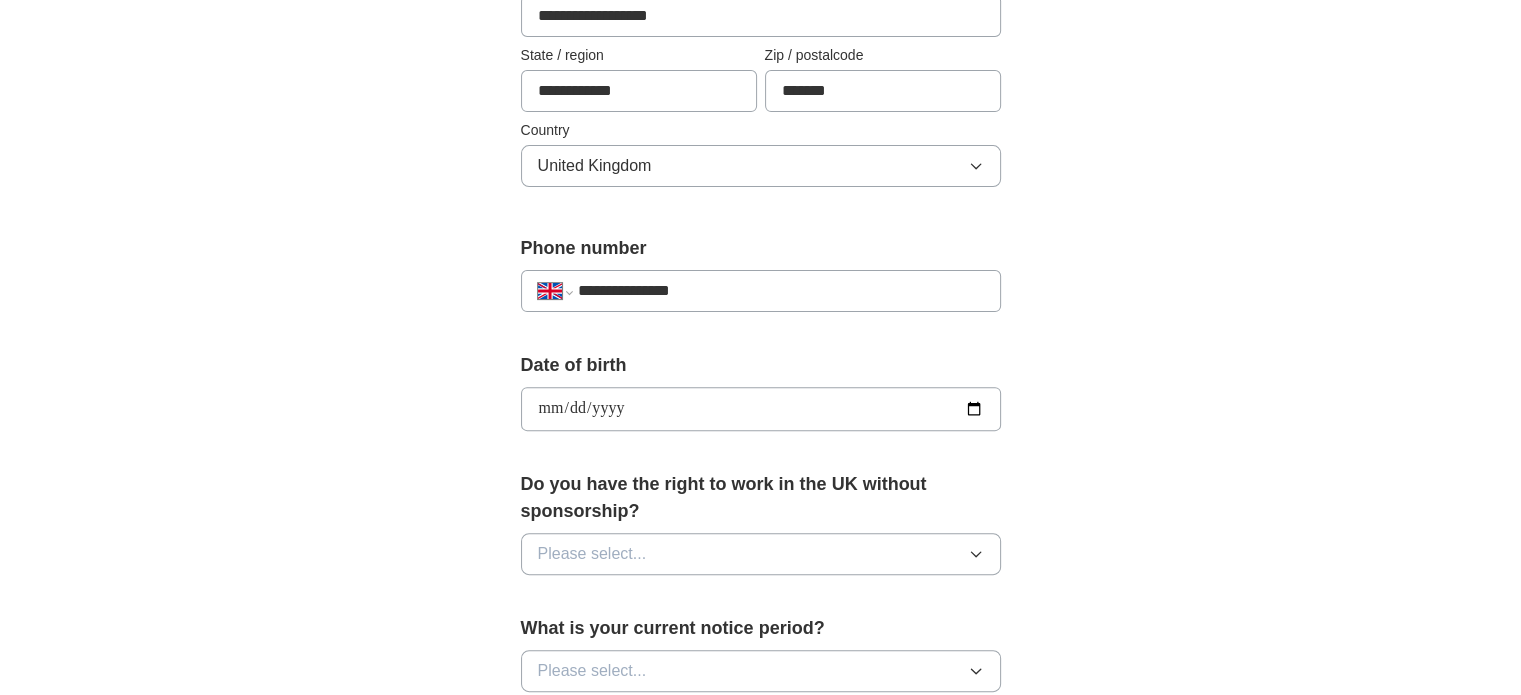 type on "**********" 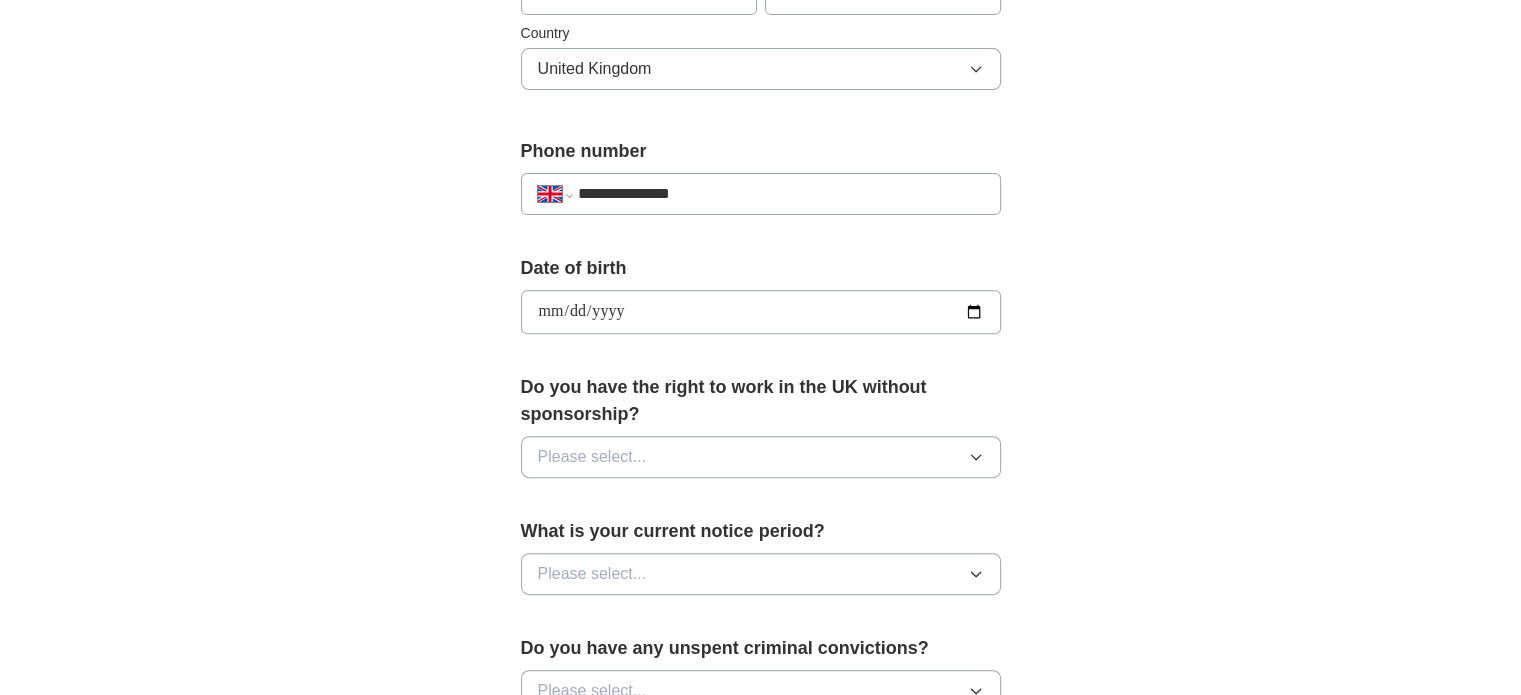 scroll, scrollTop: 720, scrollLeft: 0, axis: vertical 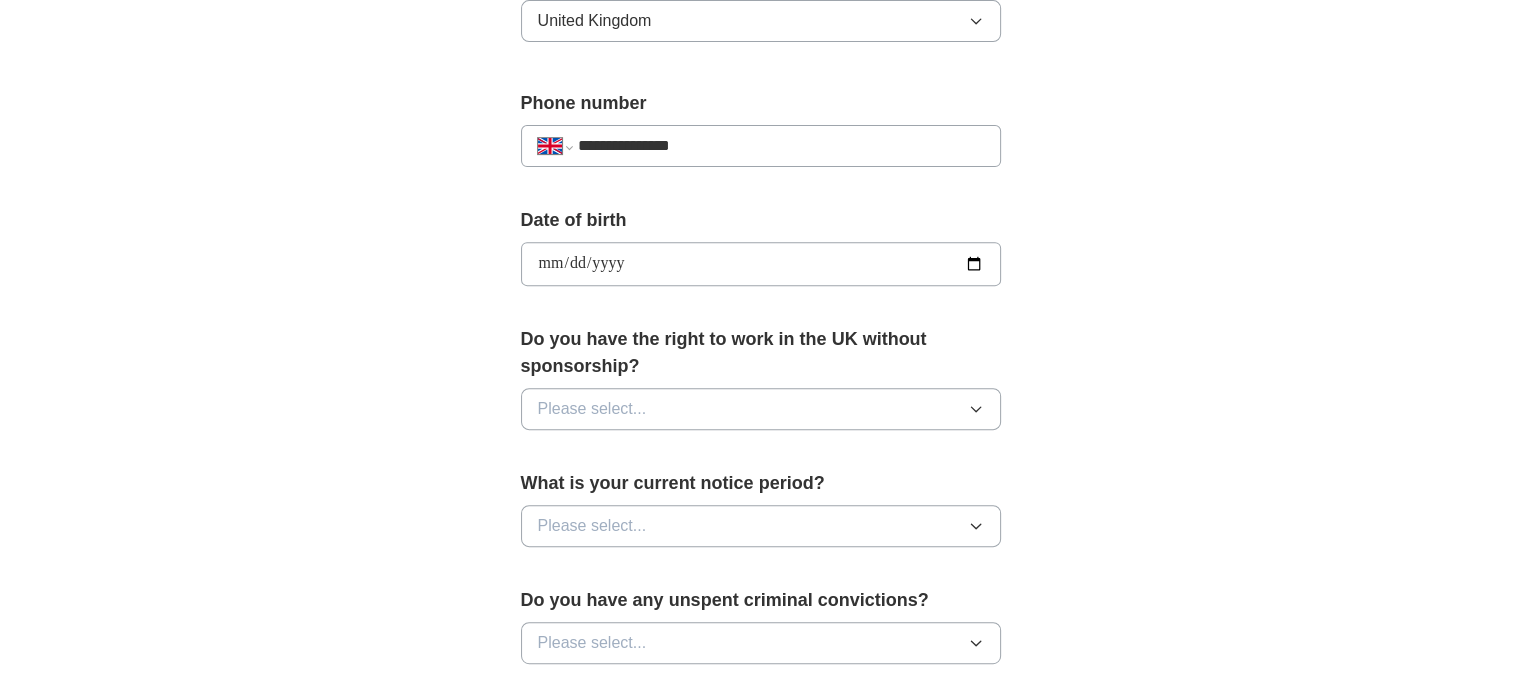 click on "Please select..." at bounding box center (761, 409) 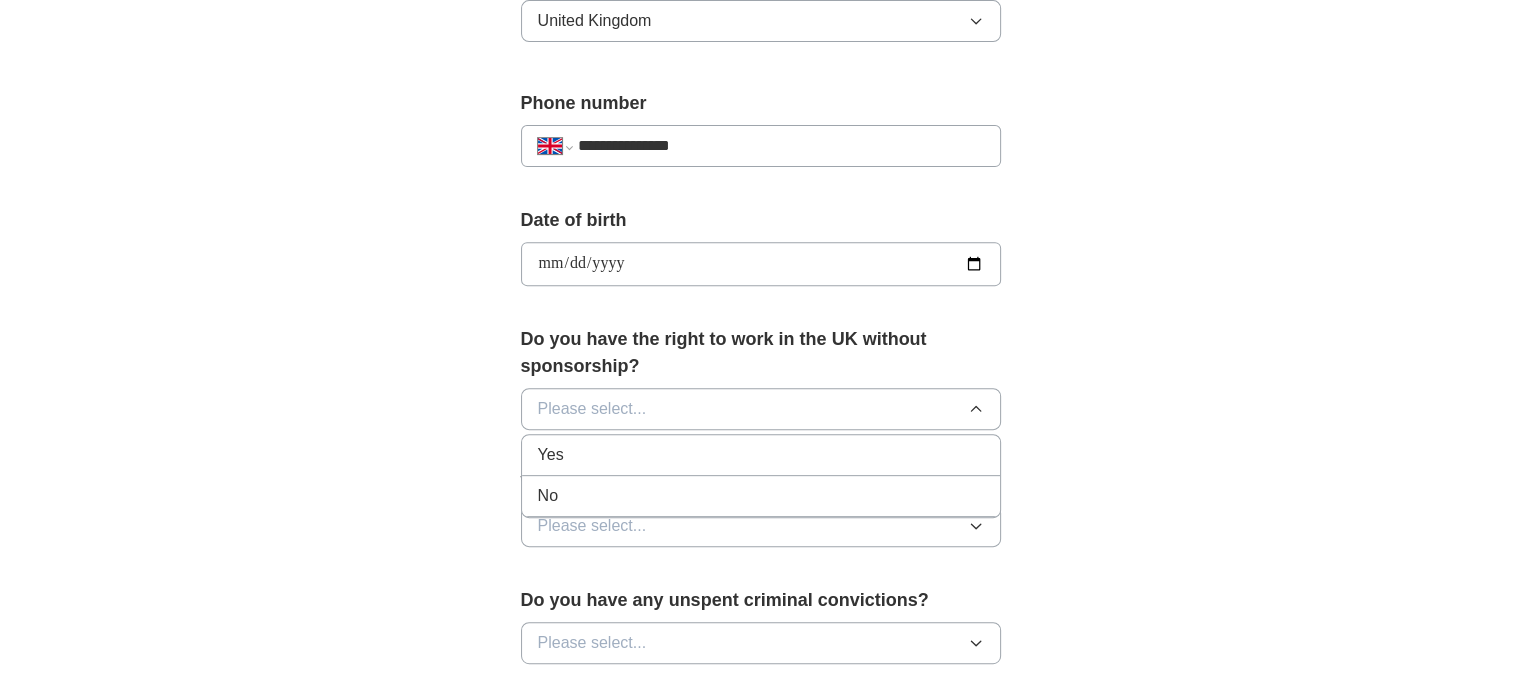 click on "Yes" at bounding box center [551, 455] 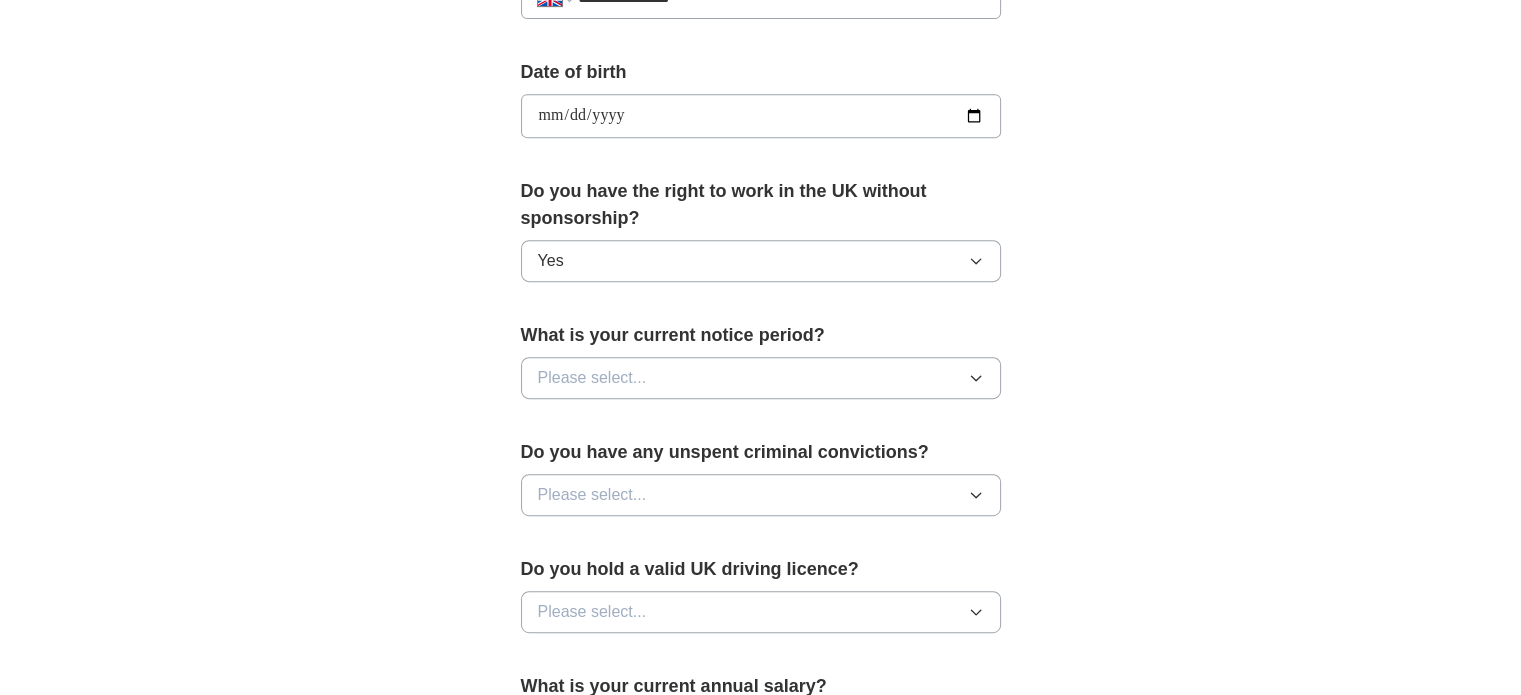 scroll, scrollTop: 880, scrollLeft: 0, axis: vertical 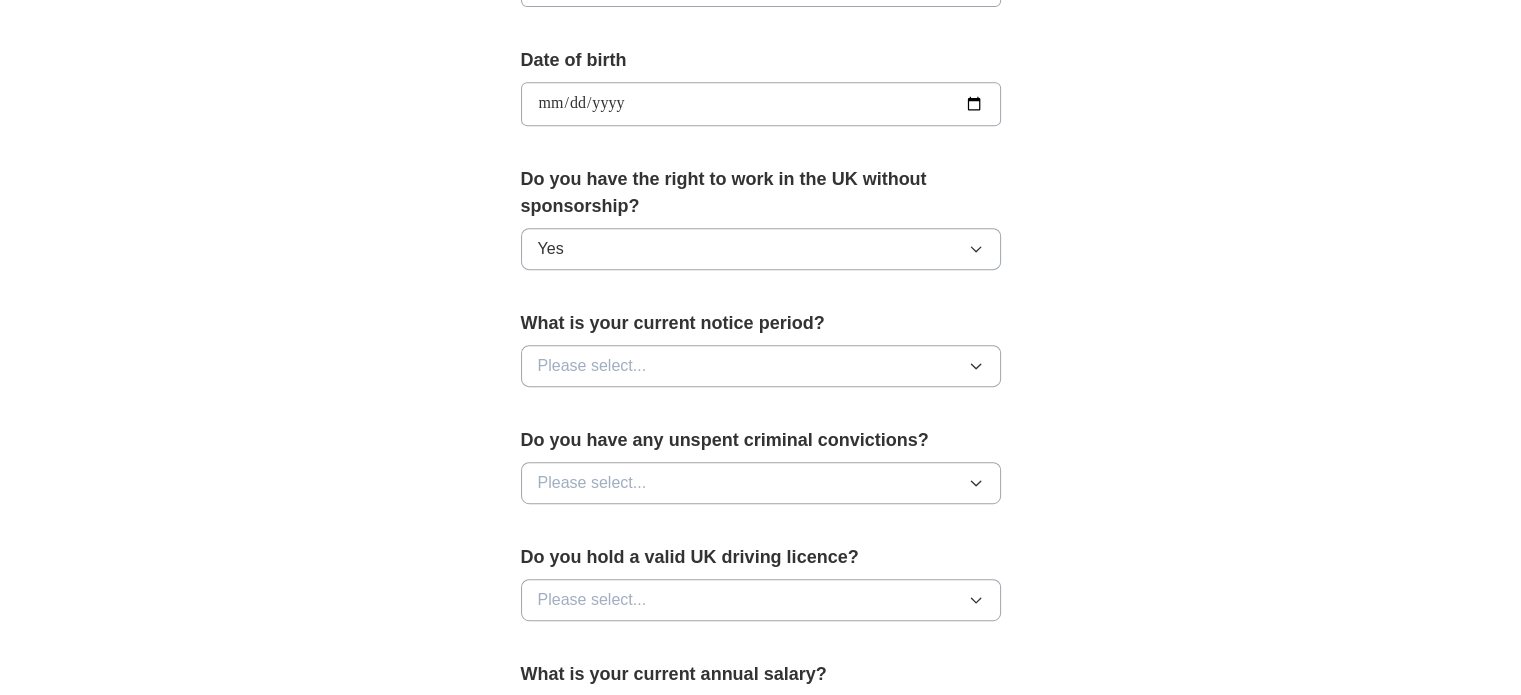 click on "Please select..." at bounding box center (592, 366) 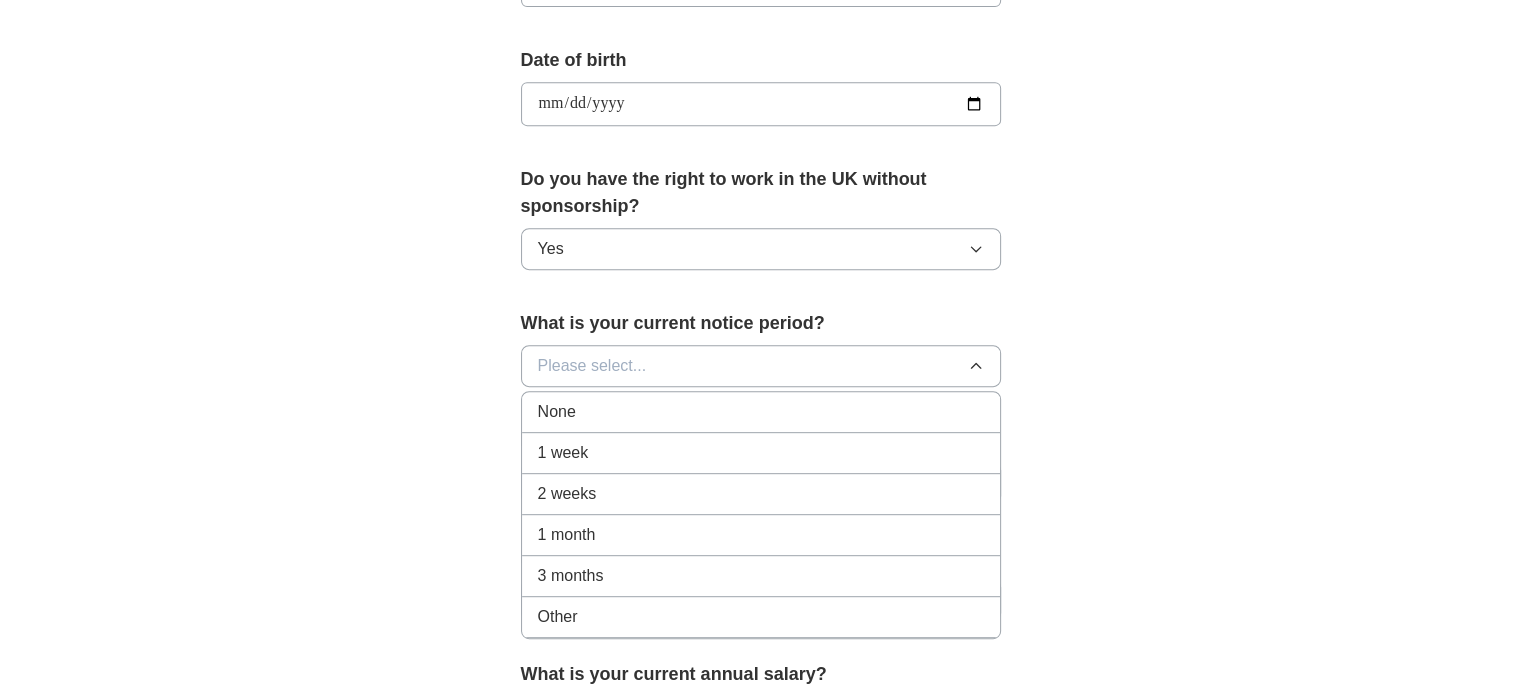 click on "1 week" at bounding box center [563, 453] 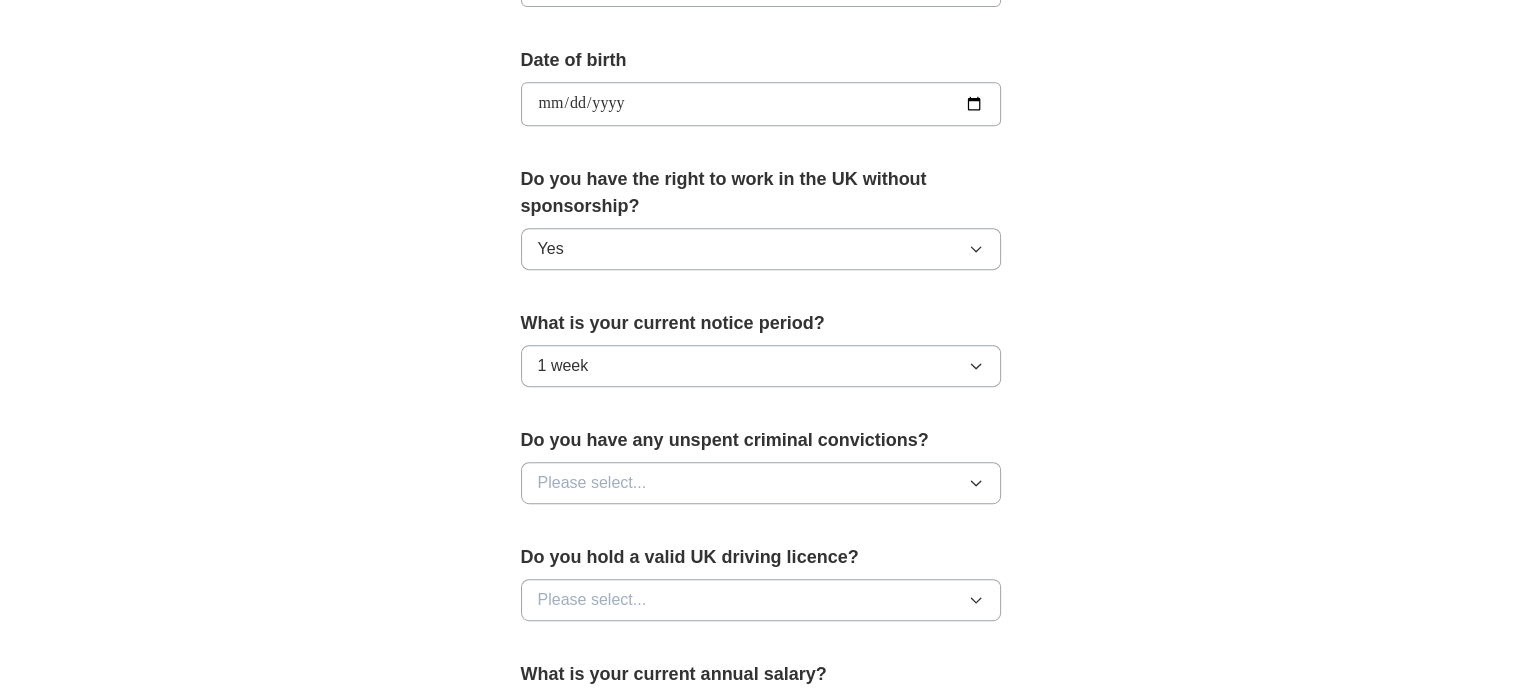 click on "**********" at bounding box center [761, 78] 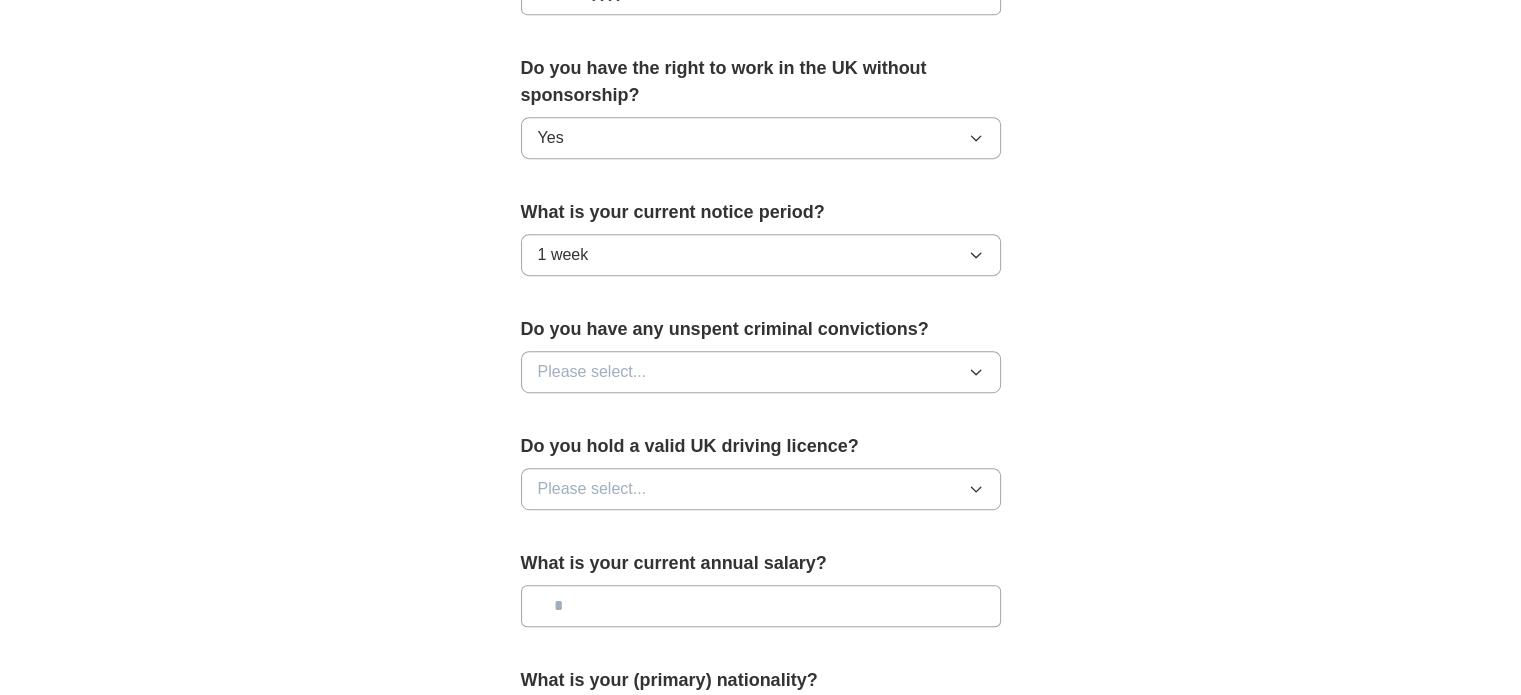 scroll, scrollTop: 992, scrollLeft: 0, axis: vertical 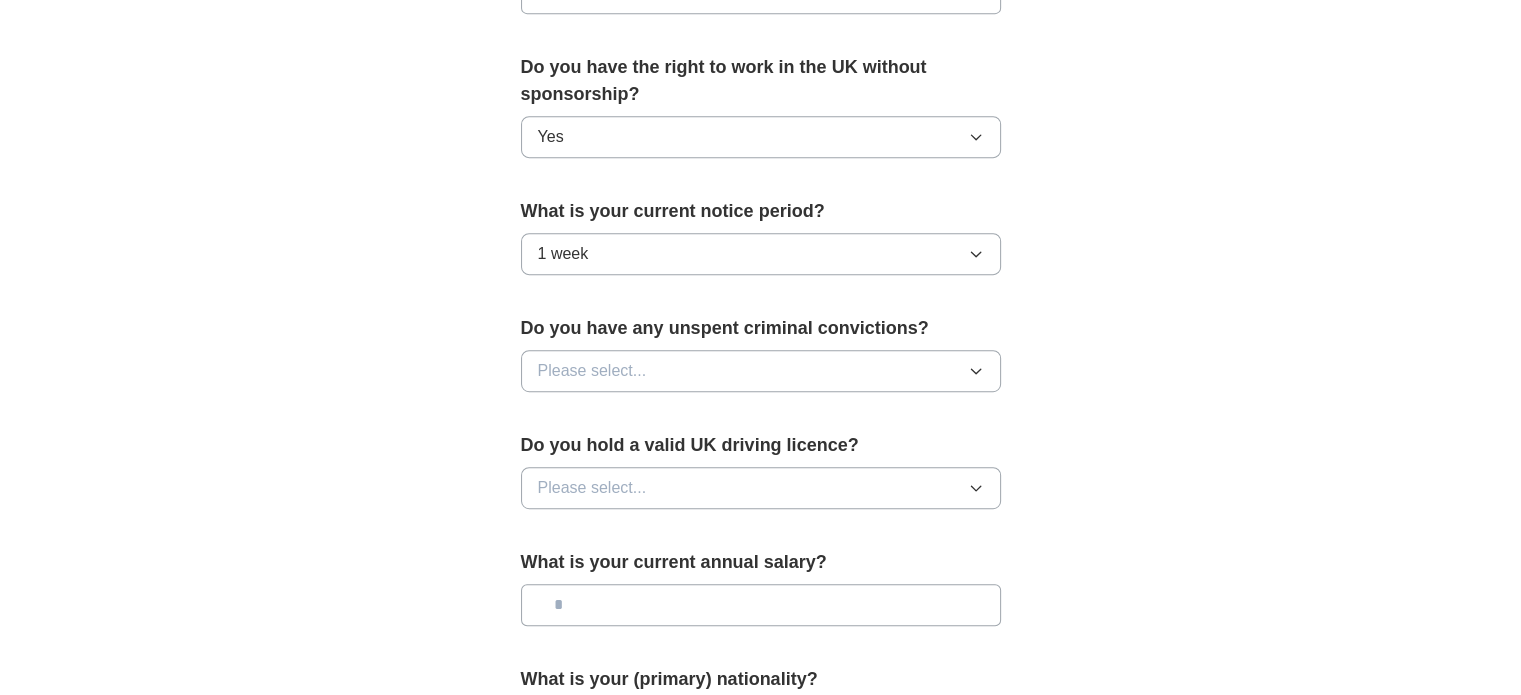 click on "Please select..." at bounding box center (592, 371) 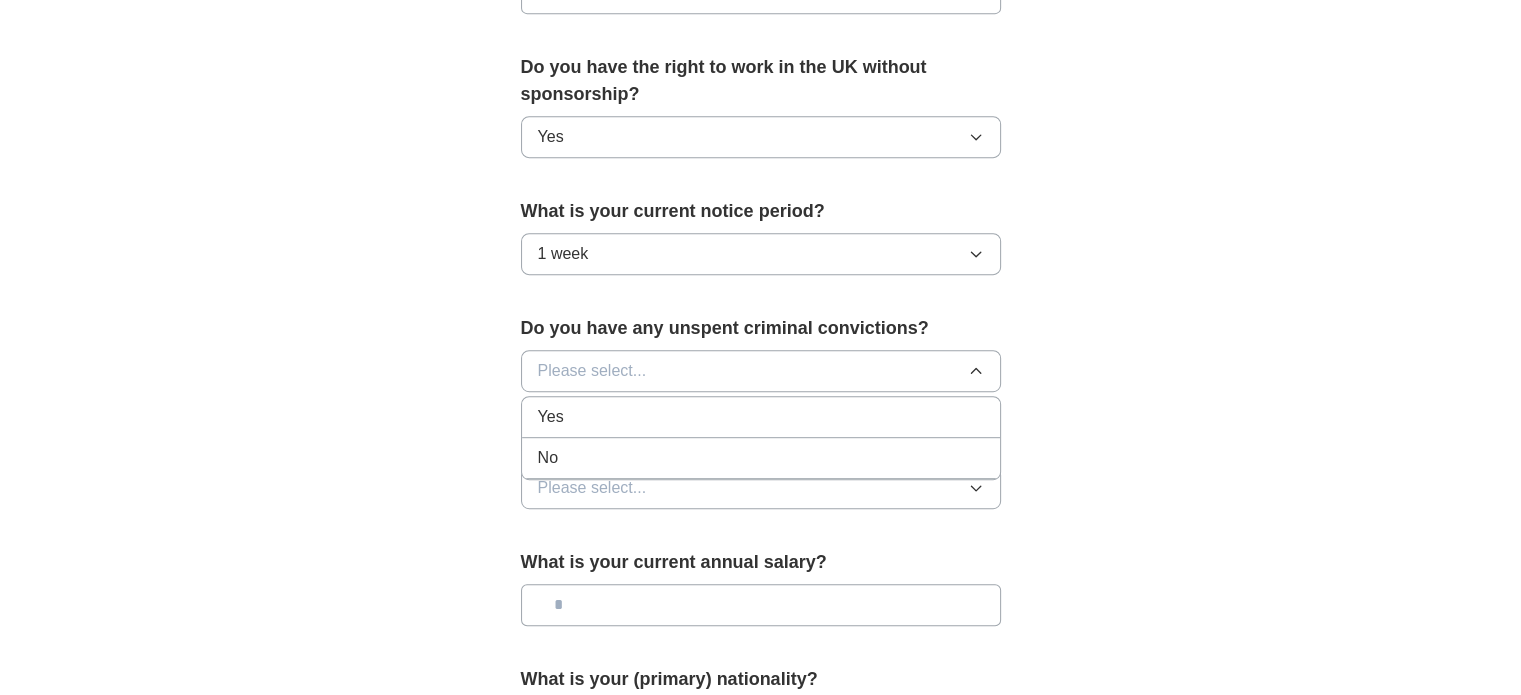 click on "No" at bounding box center (548, 458) 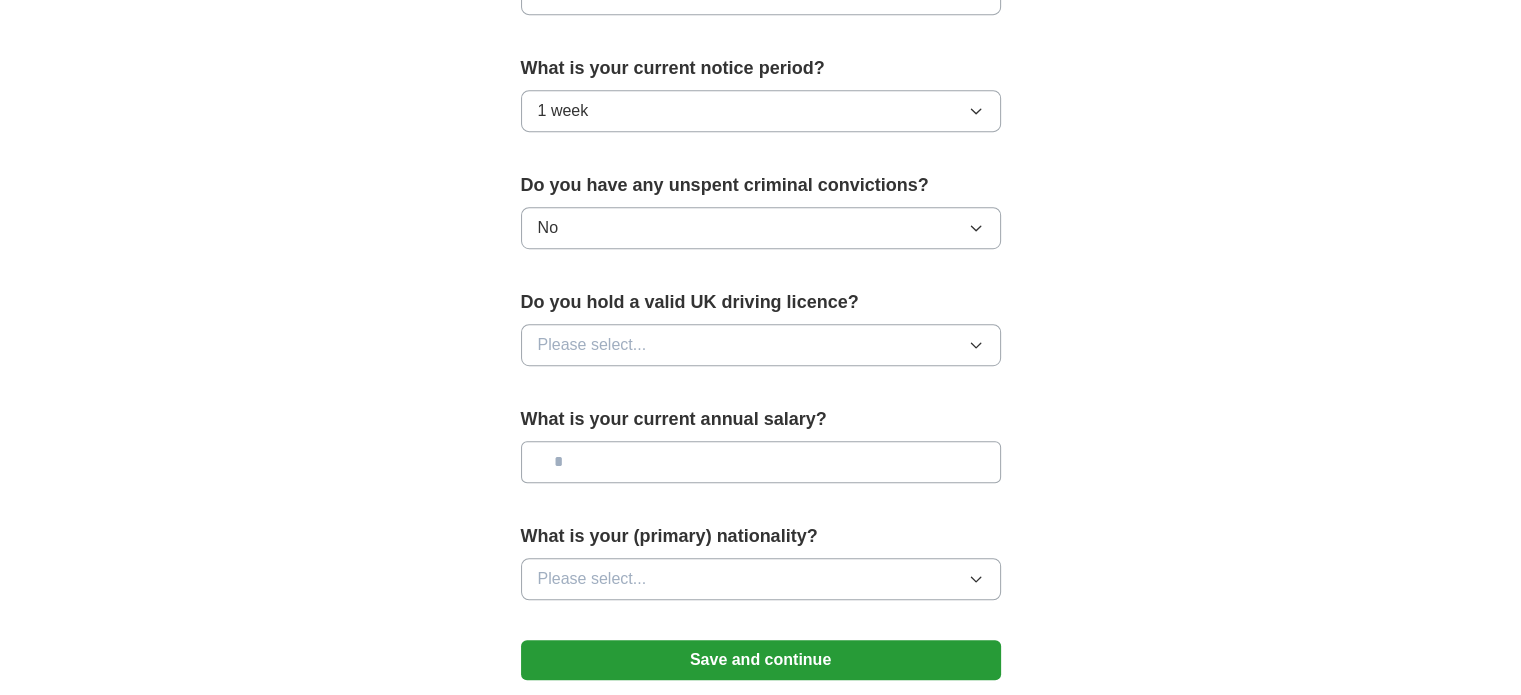 scroll, scrollTop: 1136, scrollLeft: 0, axis: vertical 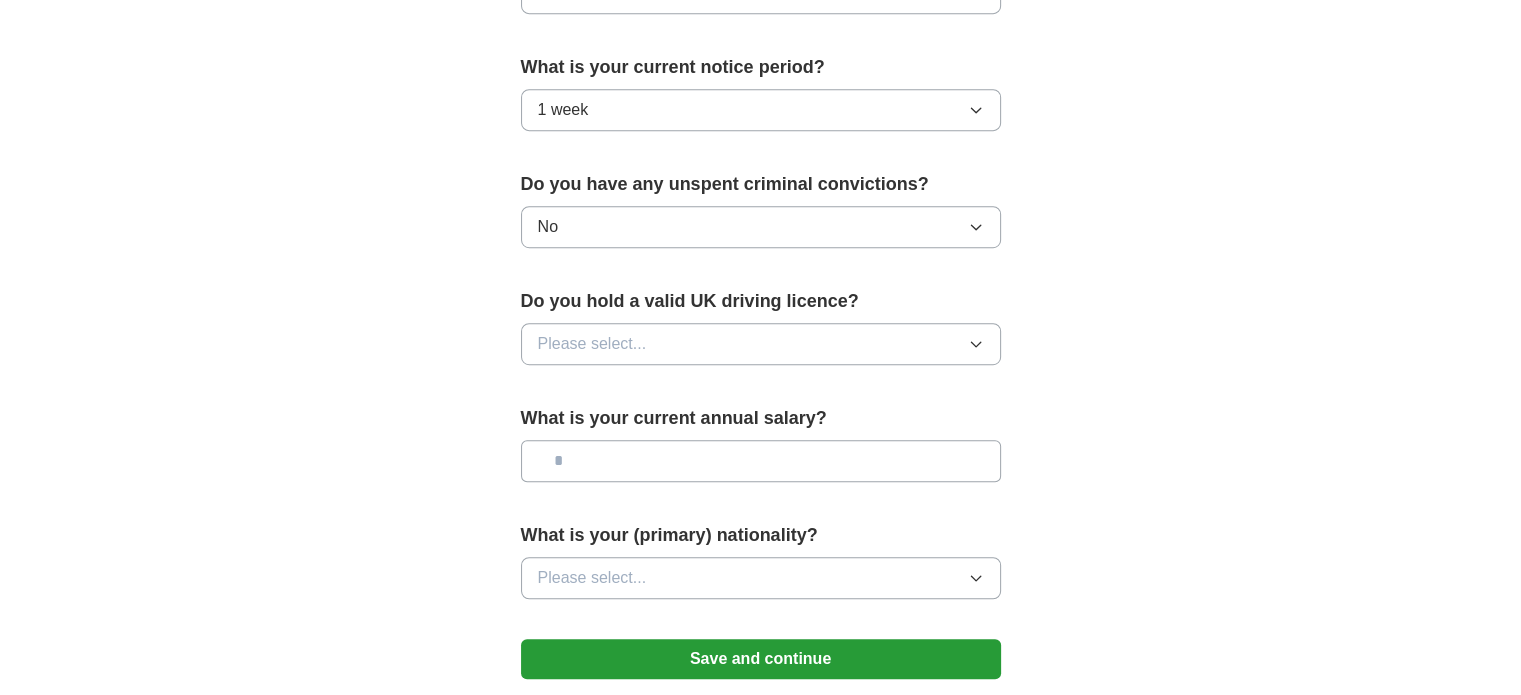 click on "Please select..." at bounding box center (592, 344) 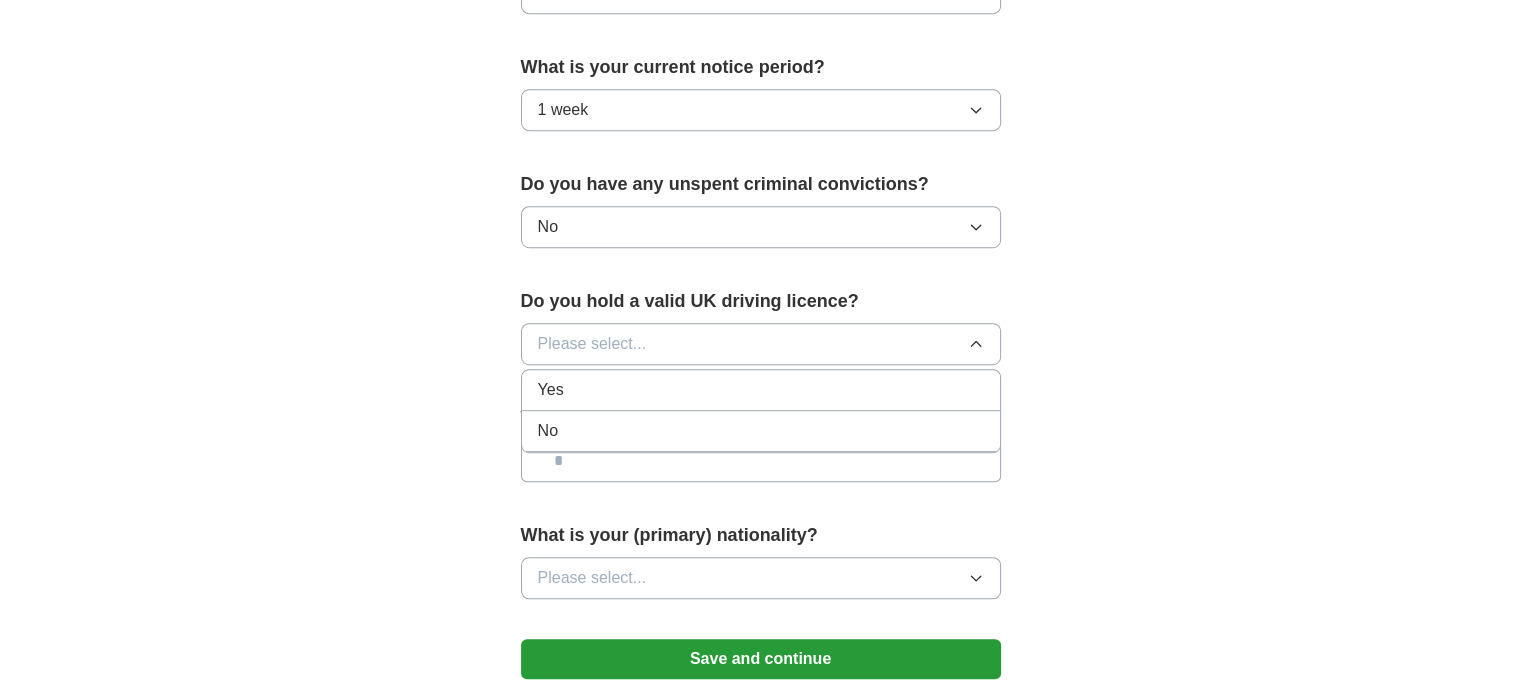 click on "Yes" at bounding box center [551, 390] 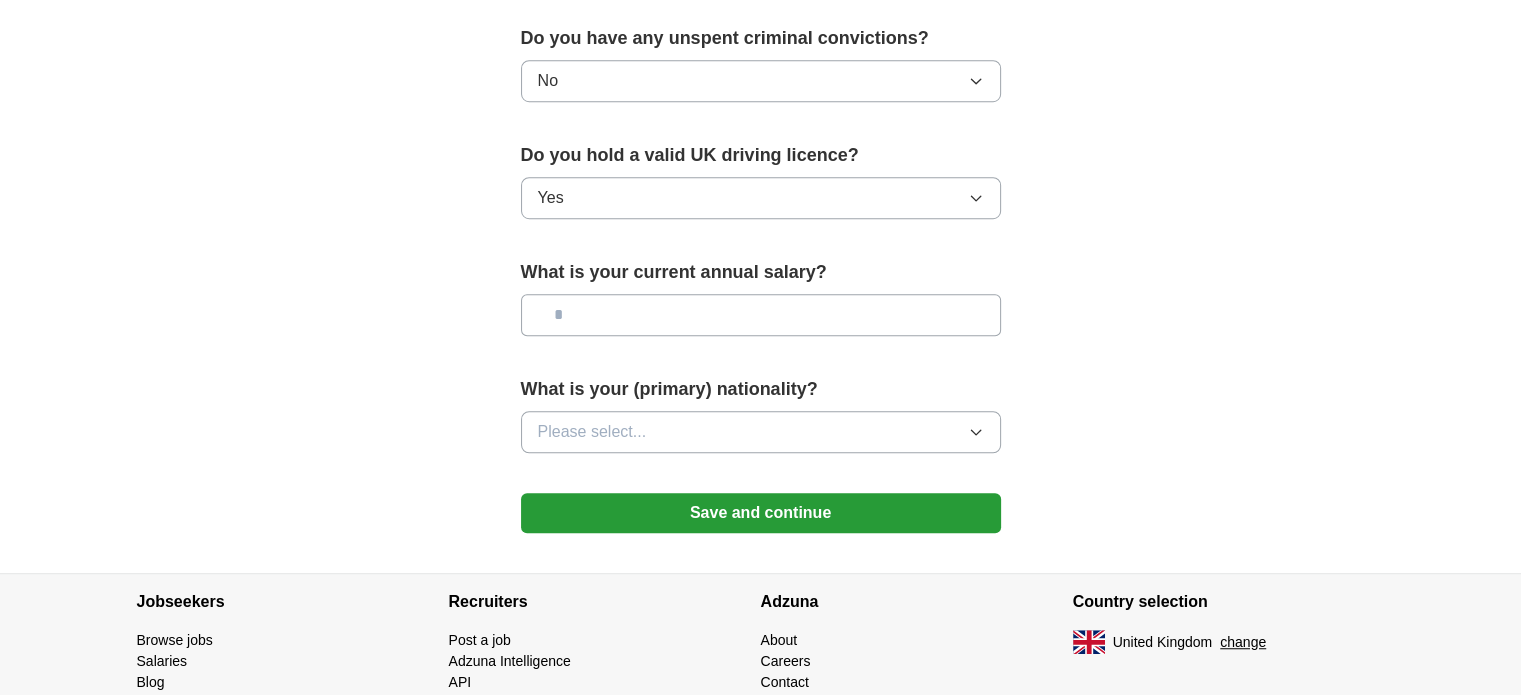 scroll, scrollTop: 1283, scrollLeft: 0, axis: vertical 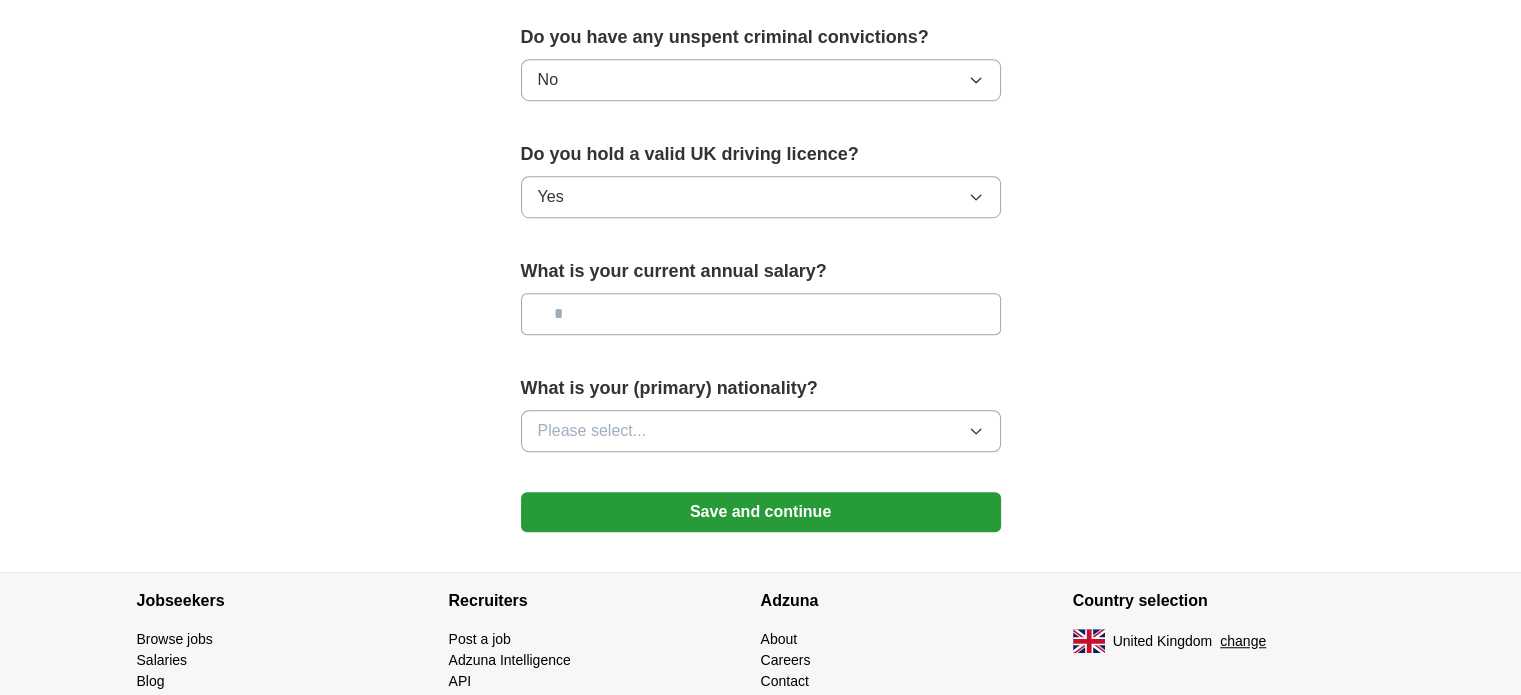 click at bounding box center (761, 314) 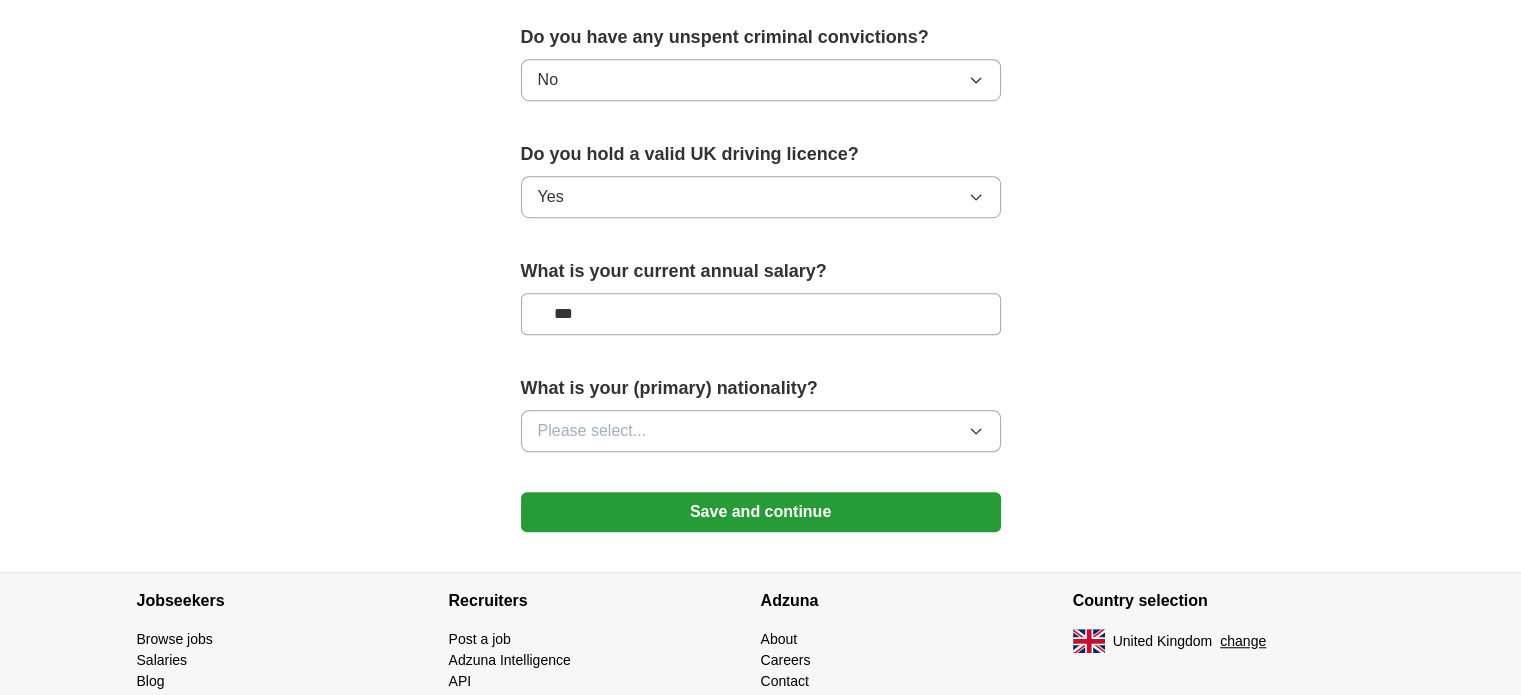 type on "**" 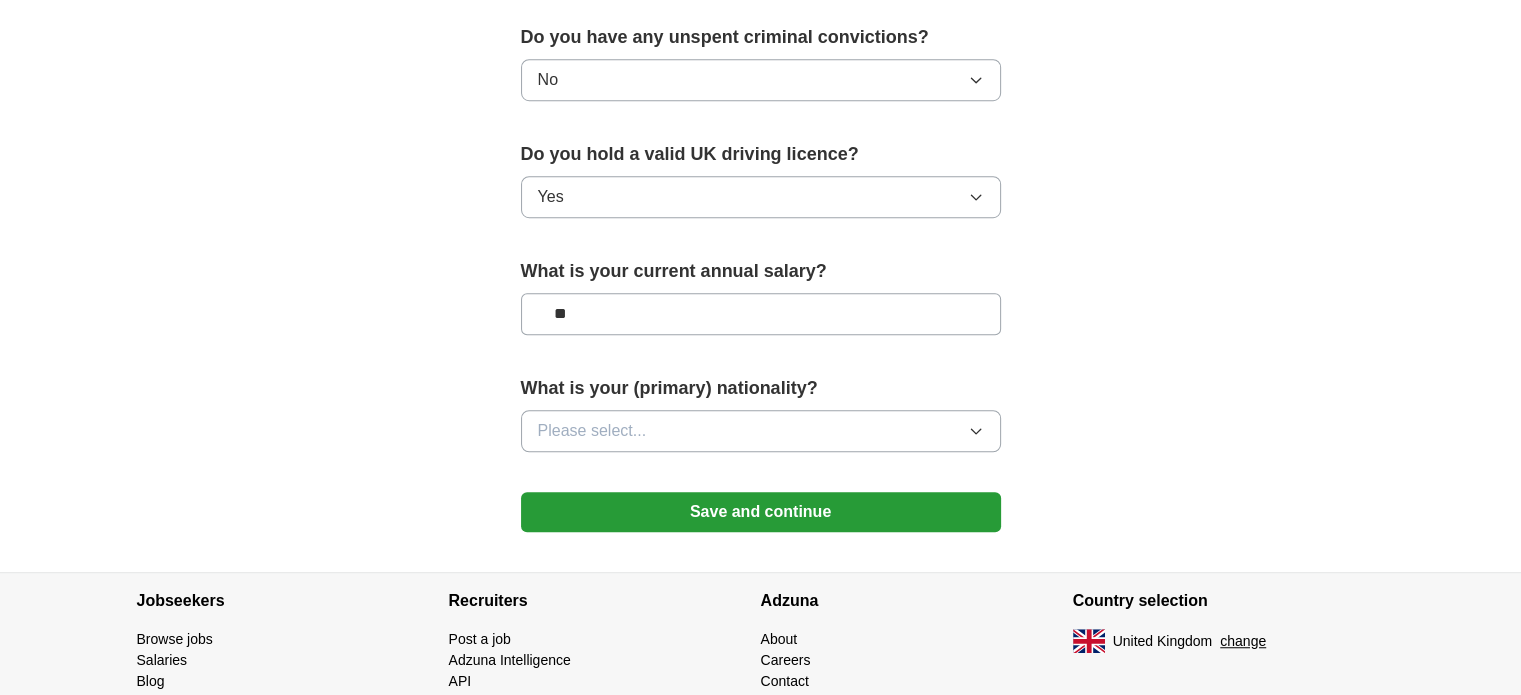 type 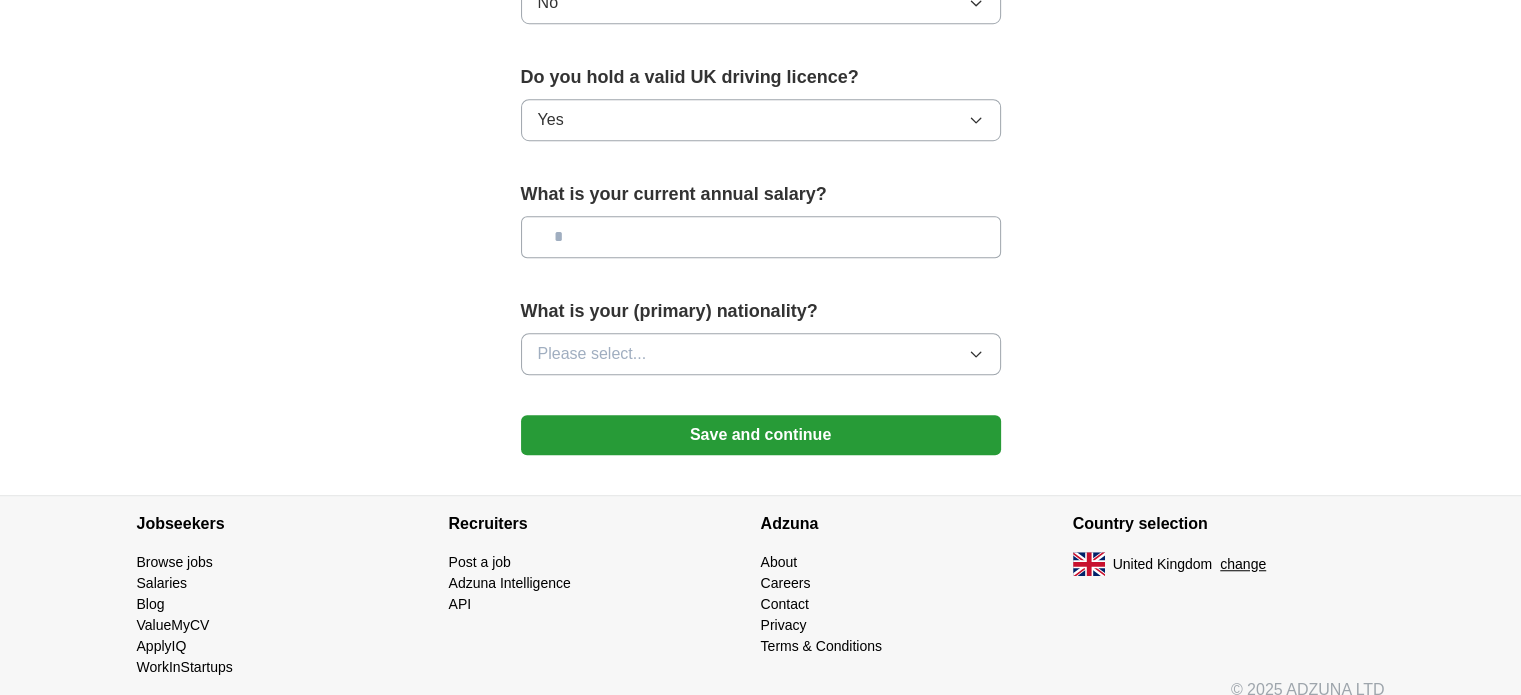 scroll, scrollTop: 1366, scrollLeft: 0, axis: vertical 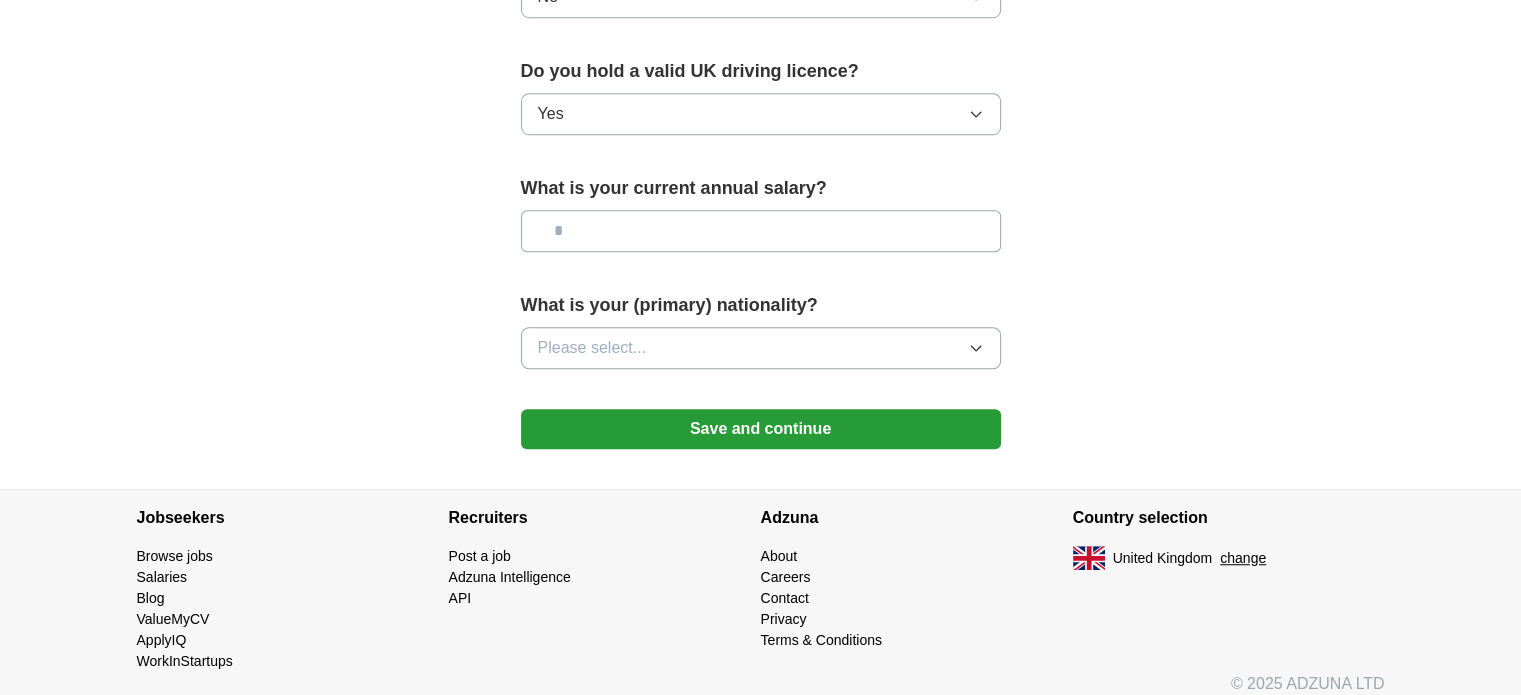 click on "Please select..." at bounding box center [592, 348] 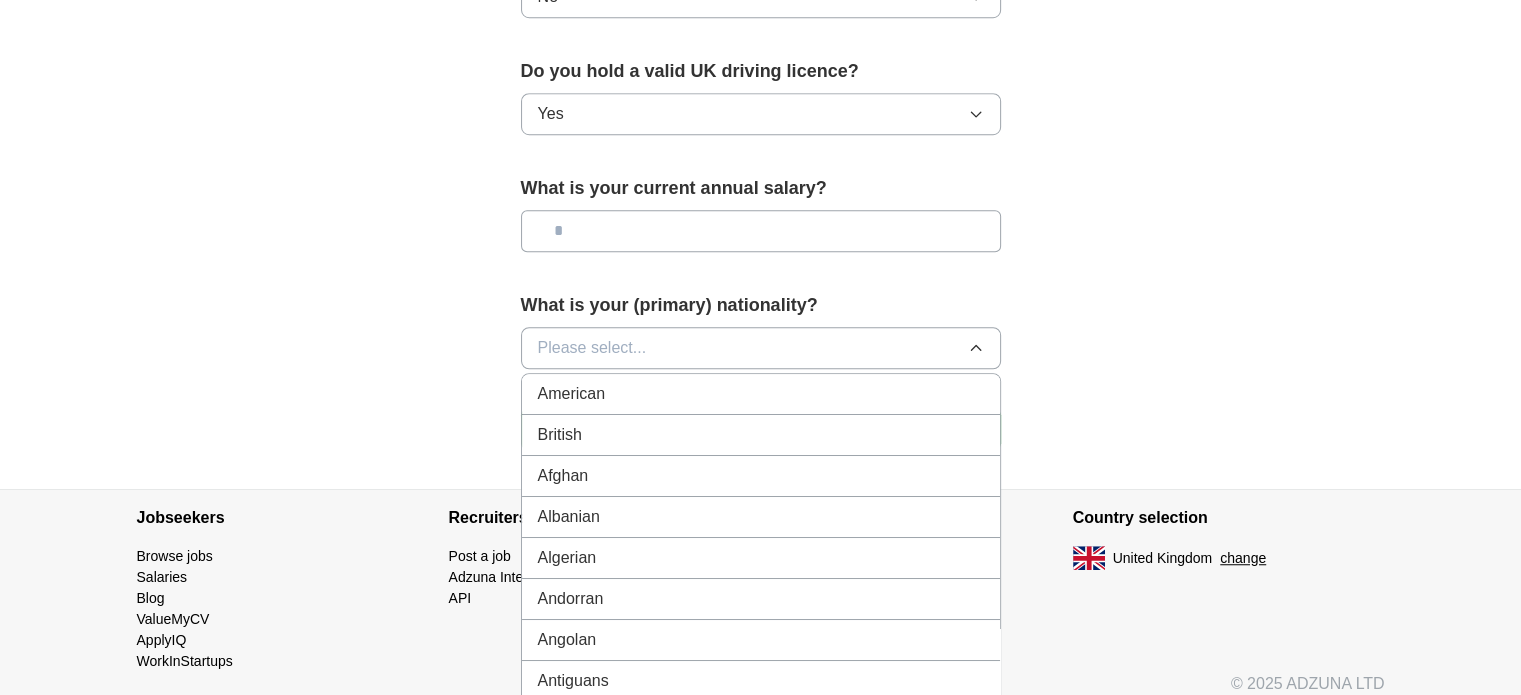 scroll, scrollTop: 1438, scrollLeft: 0, axis: vertical 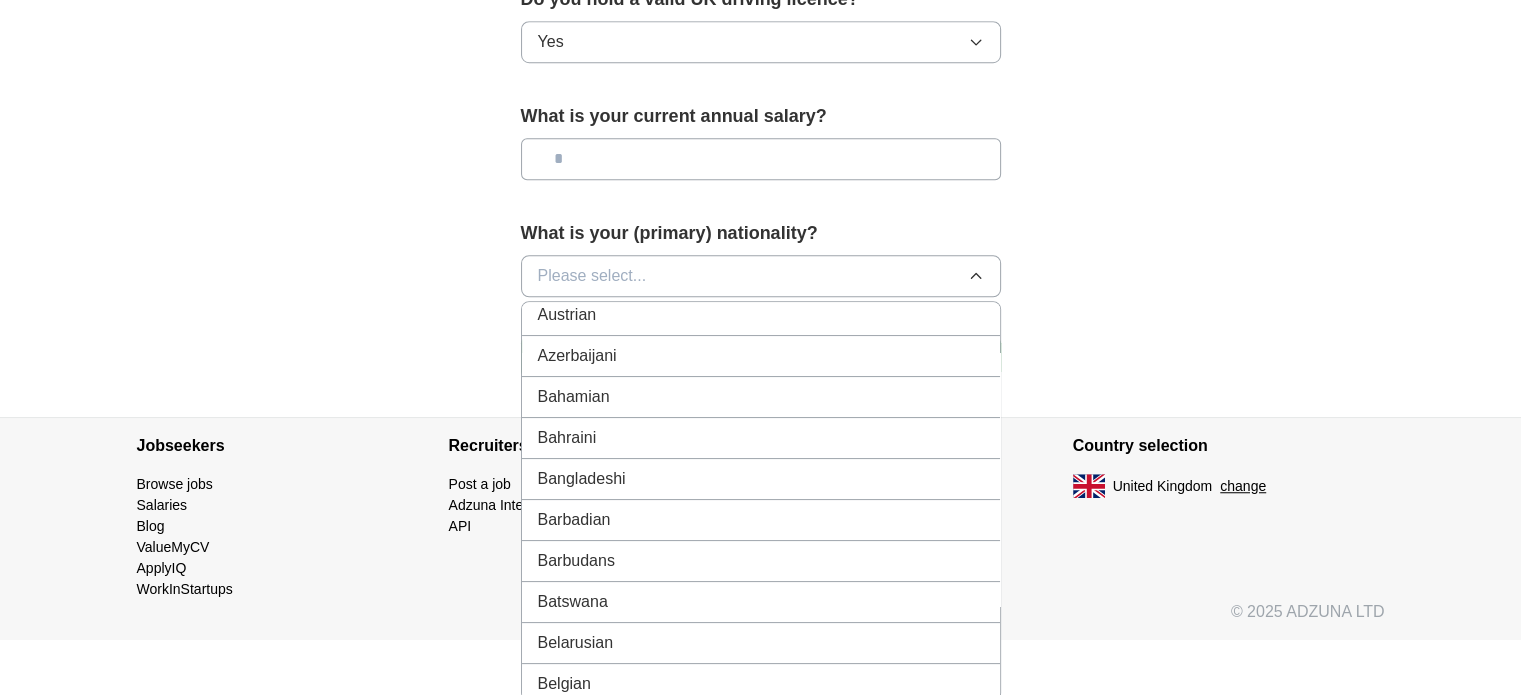 click on "Please select..." at bounding box center (592, 276) 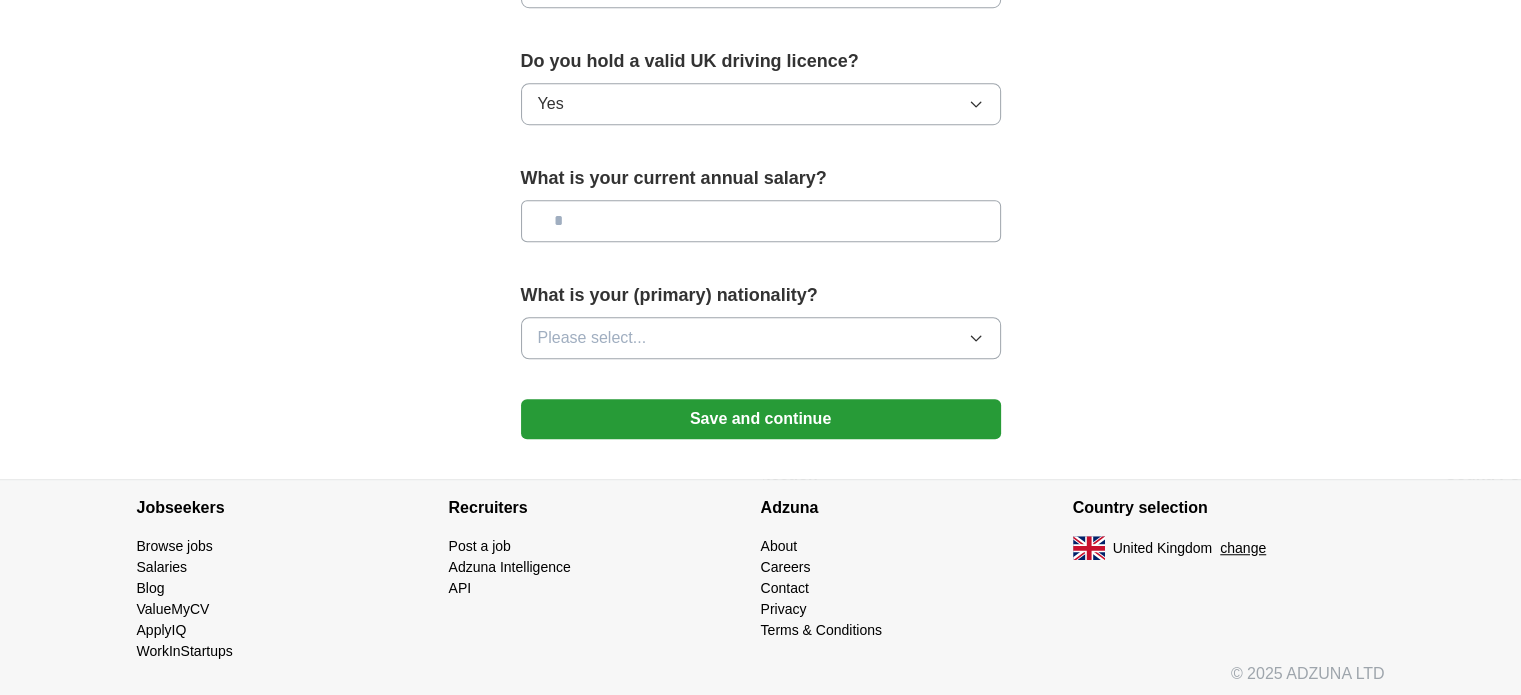 click on "Please select..." at bounding box center [592, 338] 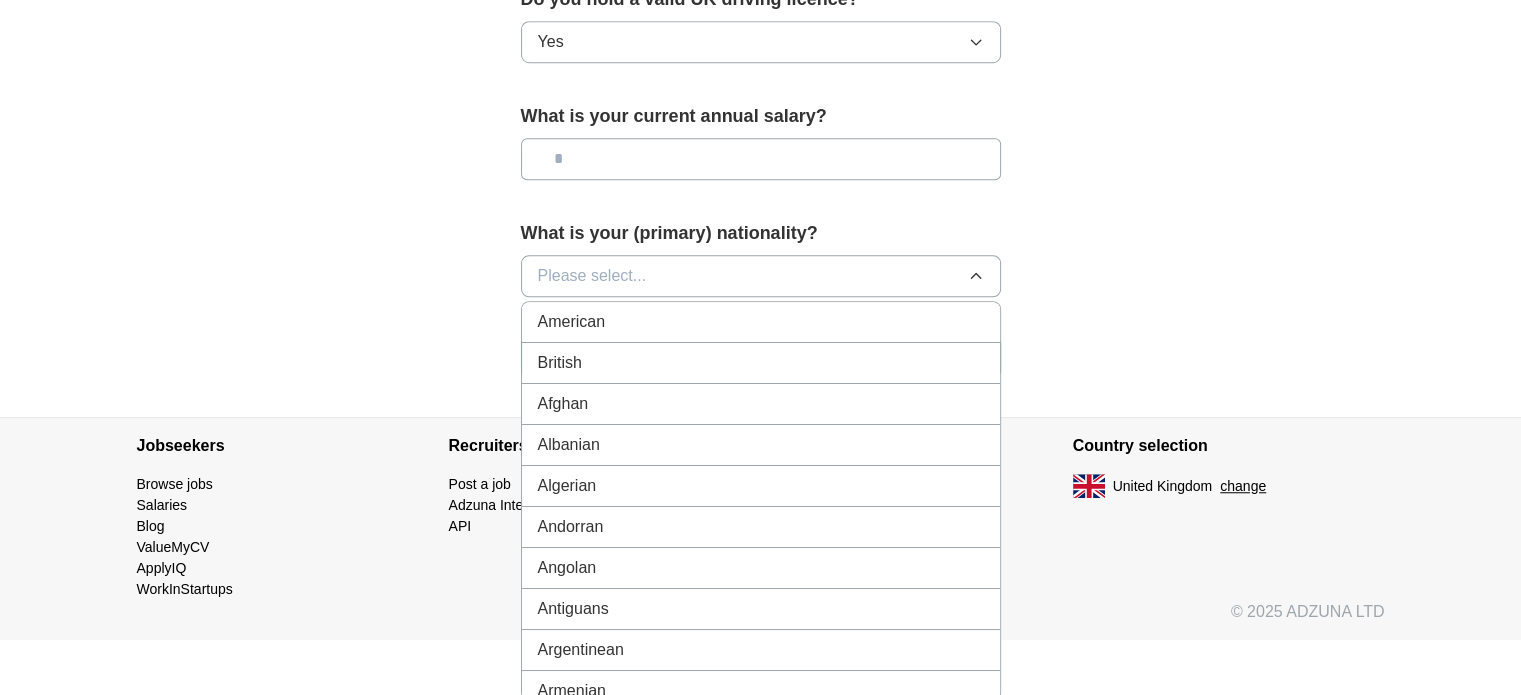 type 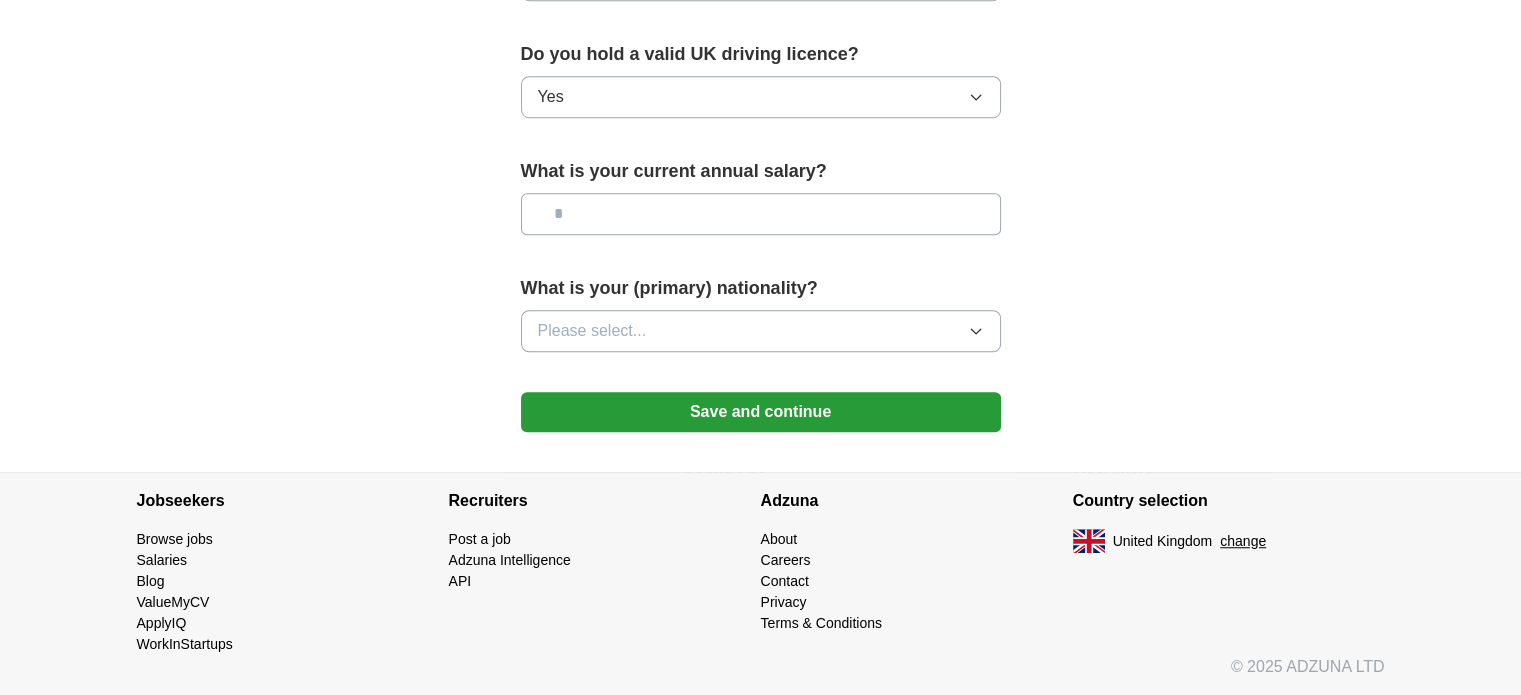 scroll, scrollTop: 1376, scrollLeft: 0, axis: vertical 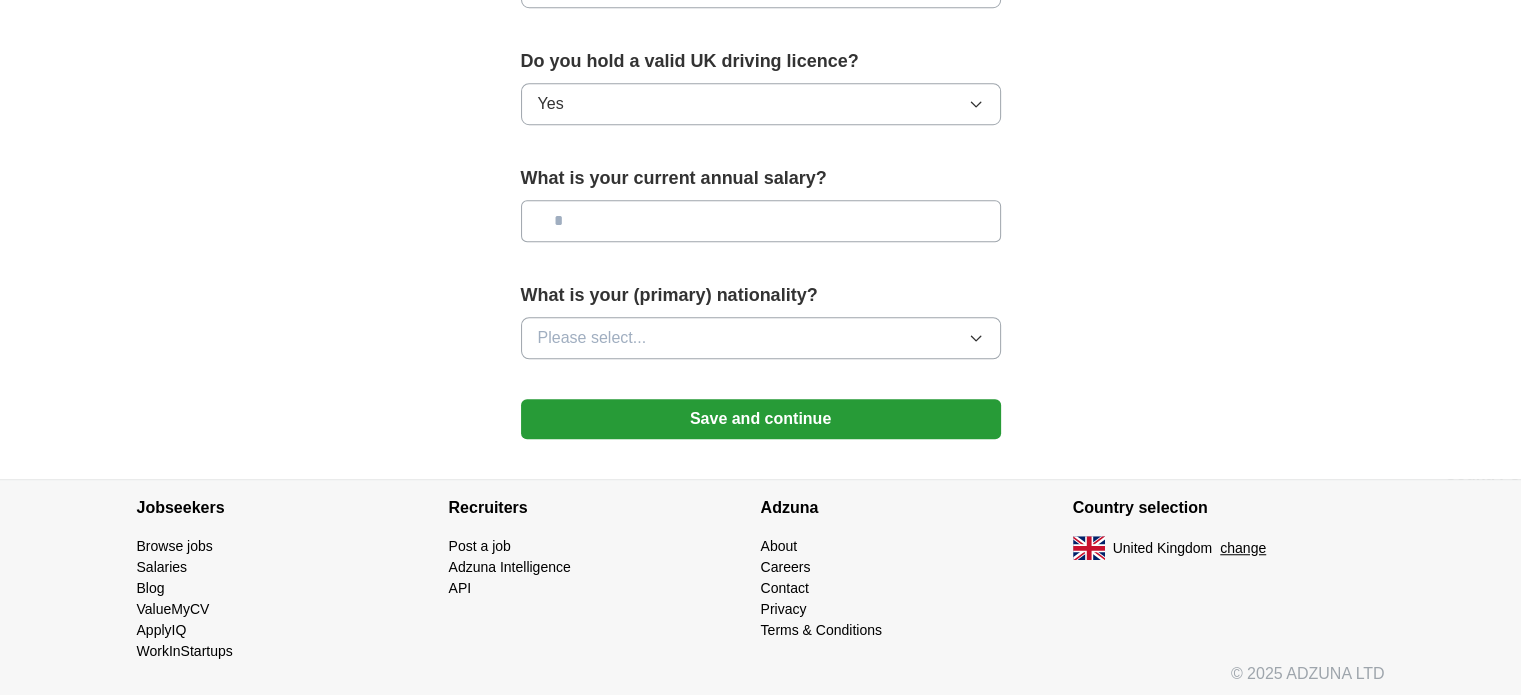 click on "Please select..." at bounding box center (592, 338) 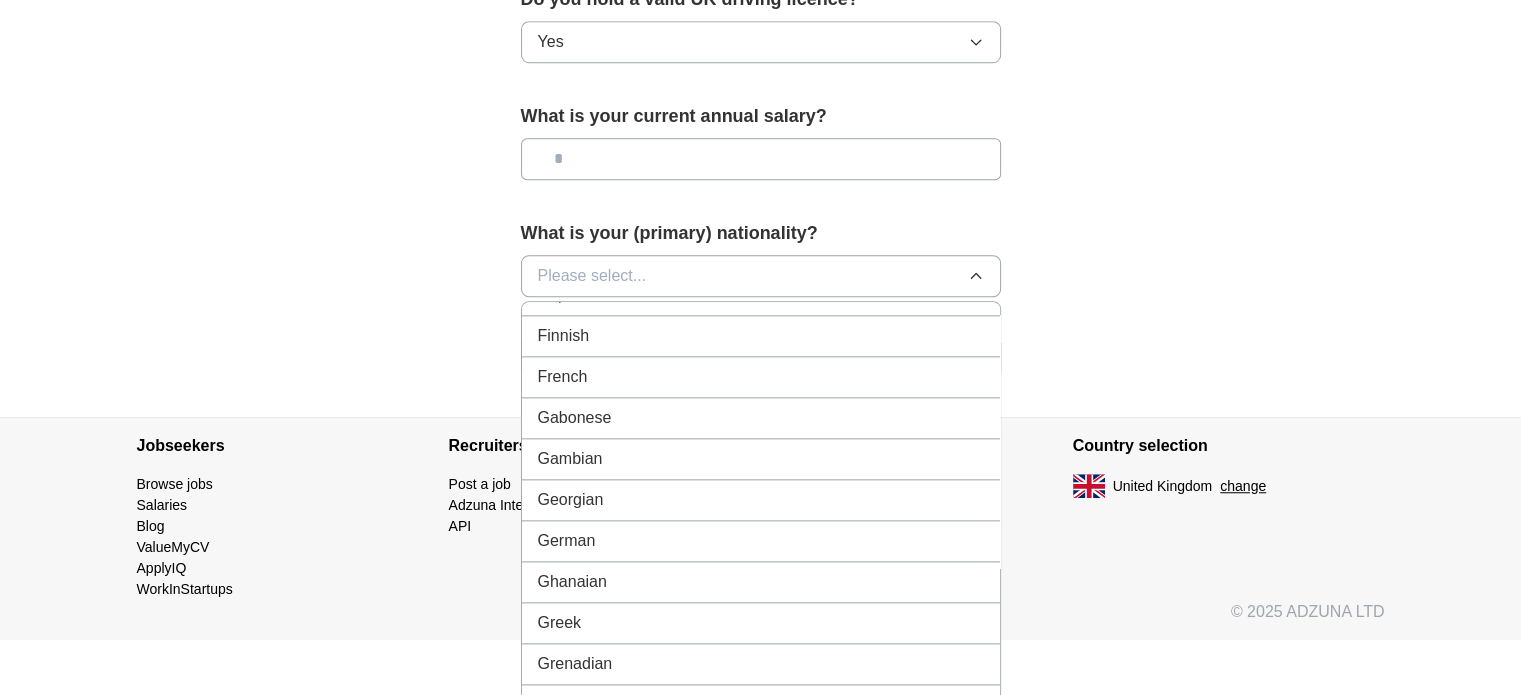 scroll, scrollTop: 2528, scrollLeft: 0, axis: vertical 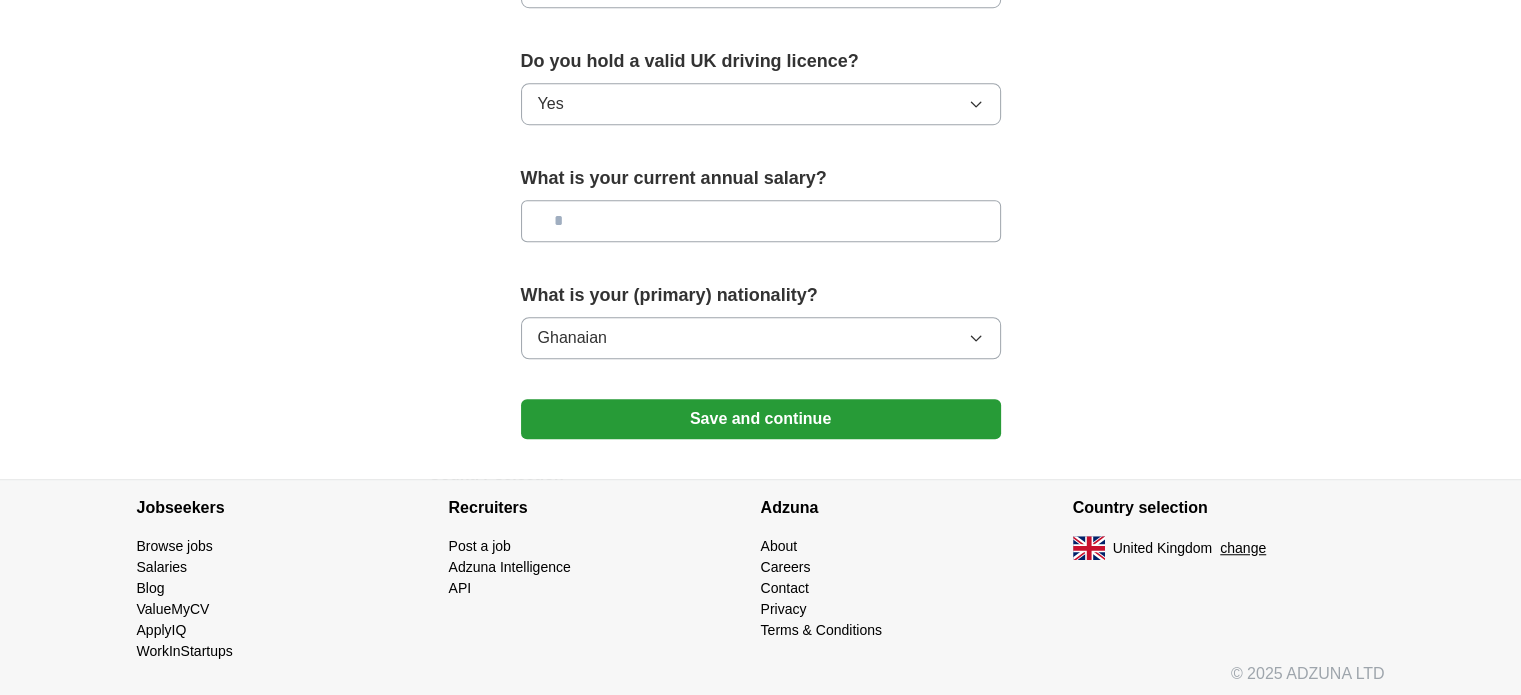 click on "Save and continue" at bounding box center [761, 419] 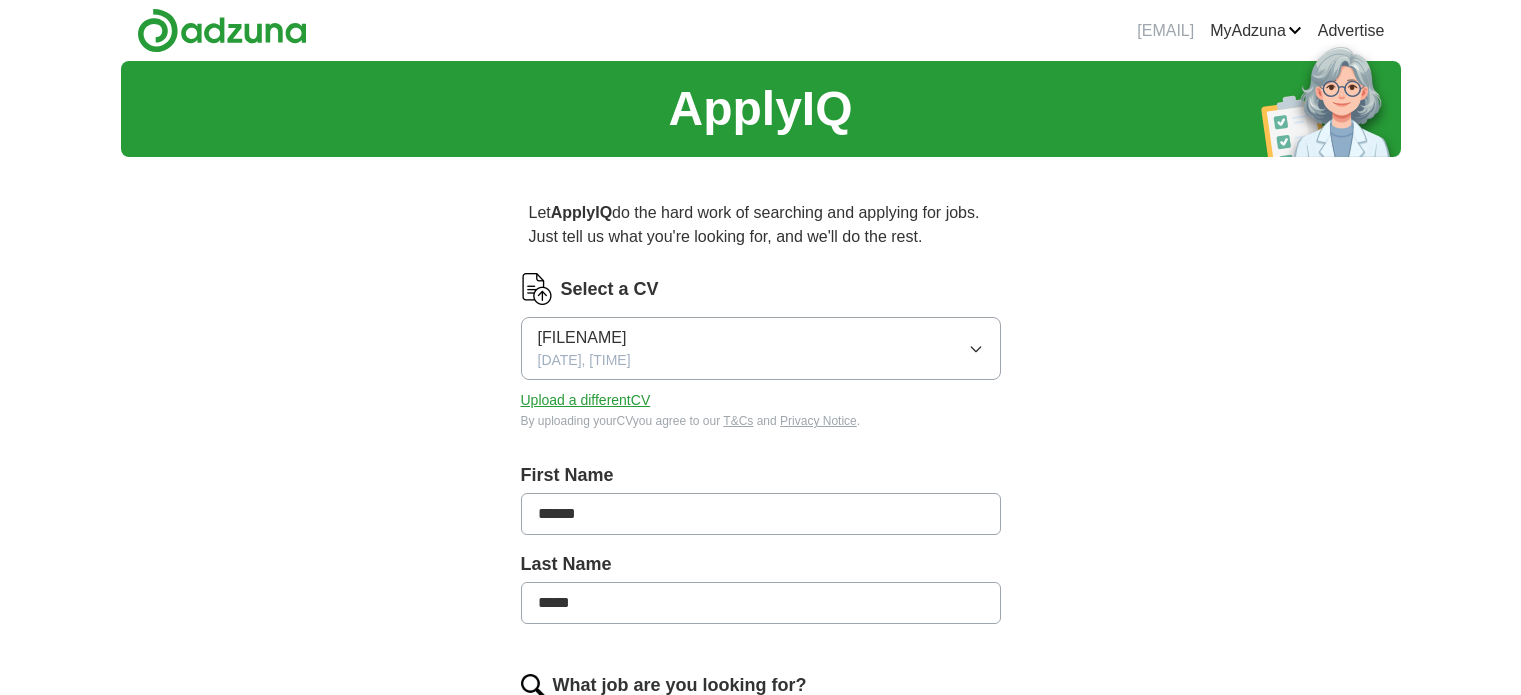scroll, scrollTop: 0, scrollLeft: 0, axis: both 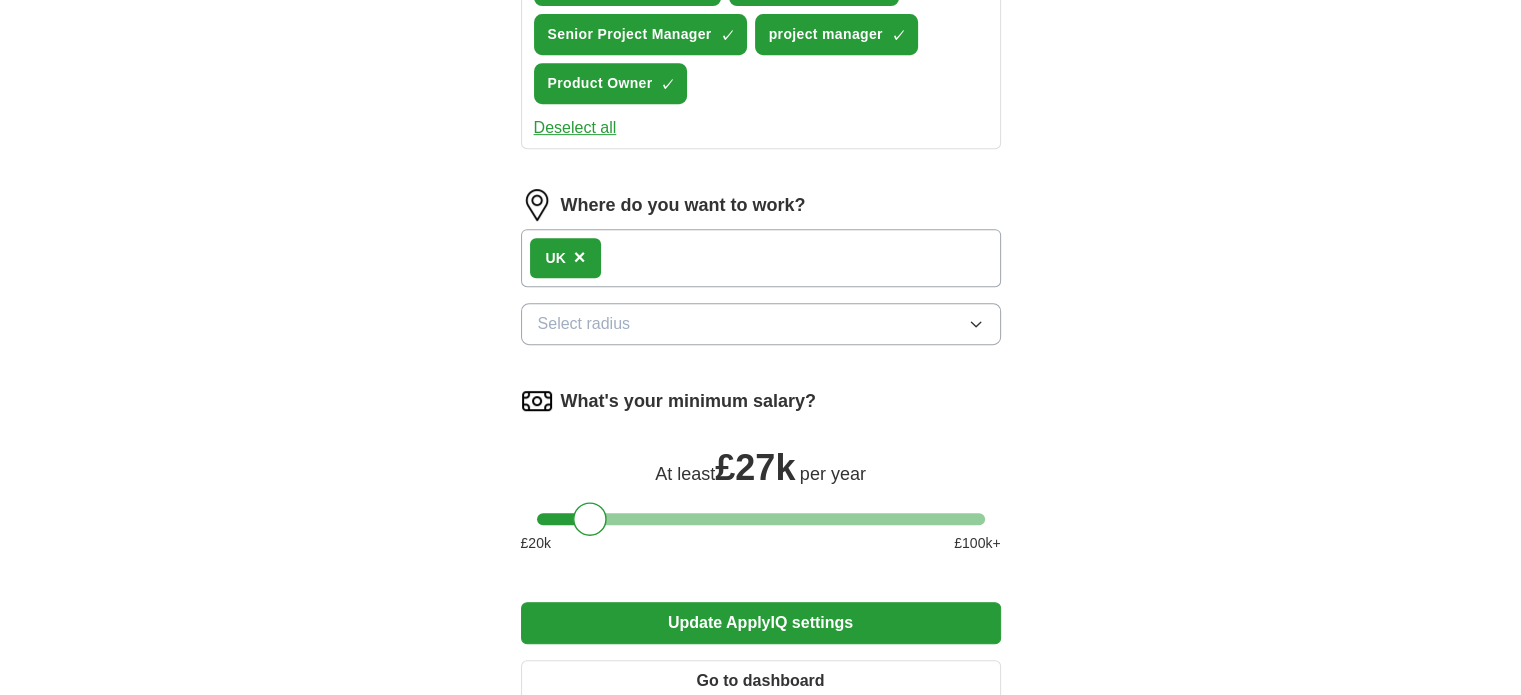 click on "Select radius" at bounding box center [761, 324] 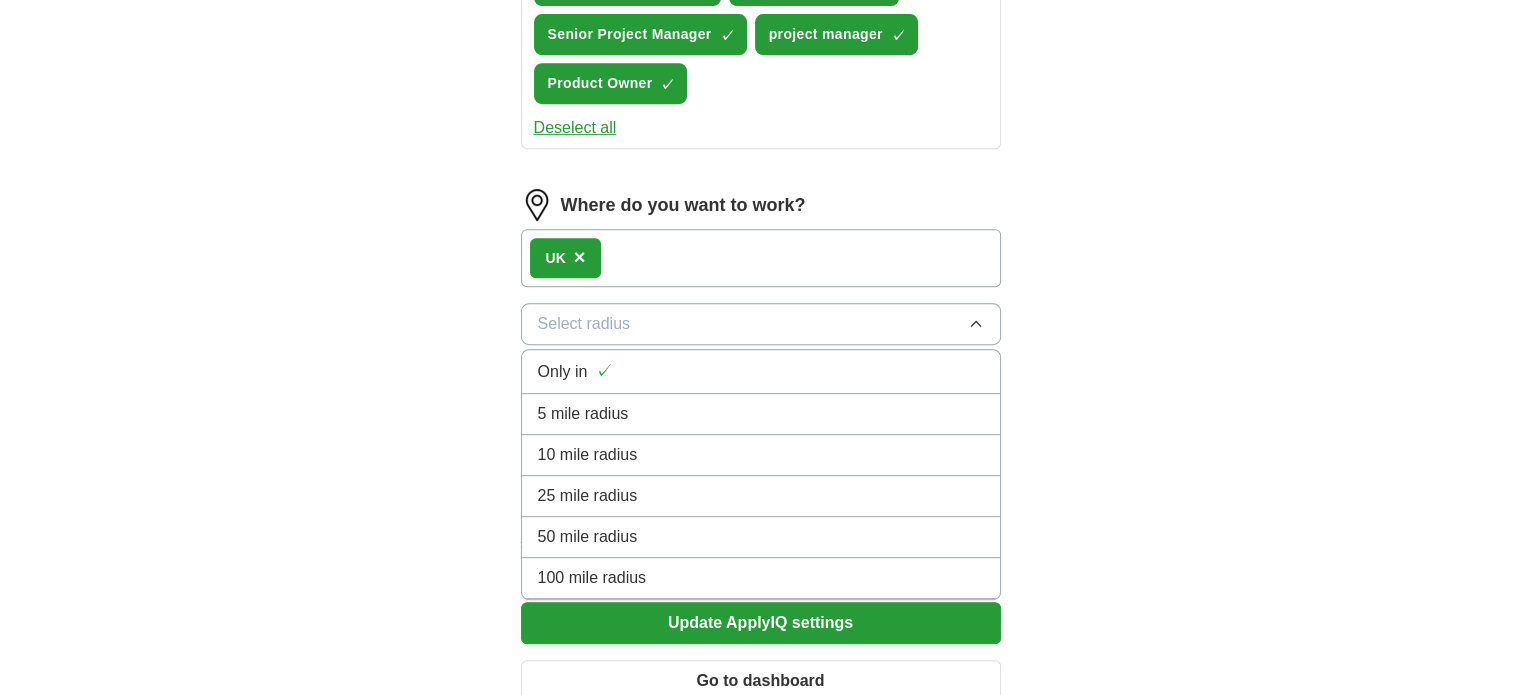 click on "50 mile radius" at bounding box center (588, 537) 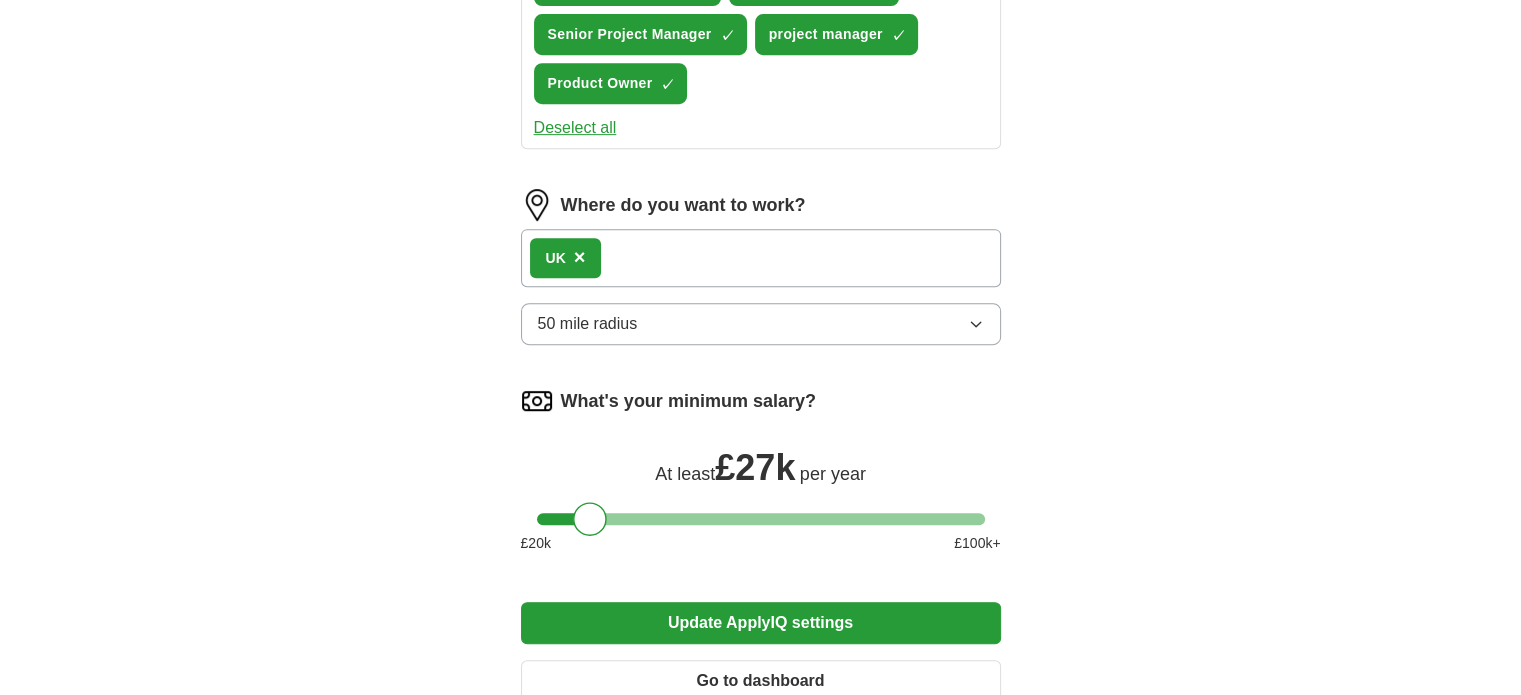 click on "50 mile radius" at bounding box center [588, 324] 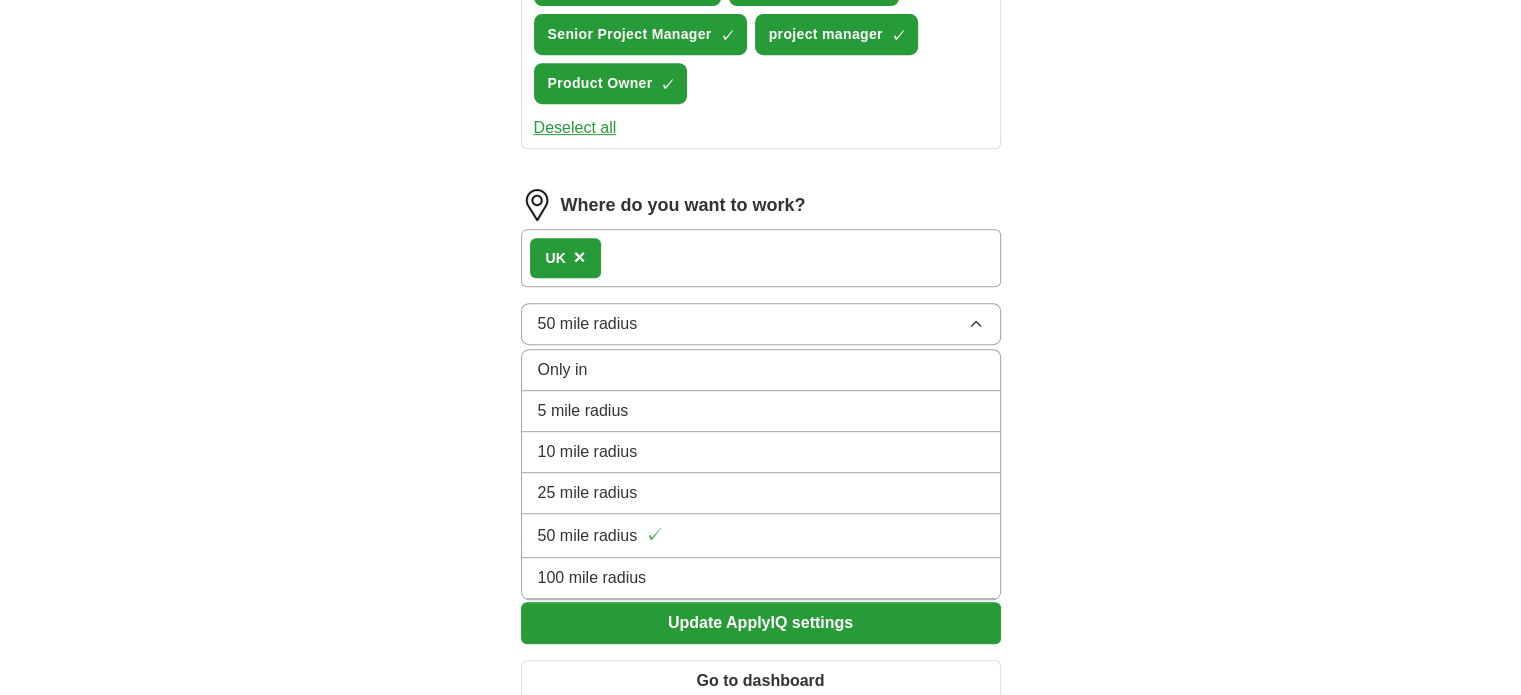 click on "Only in" at bounding box center [563, 370] 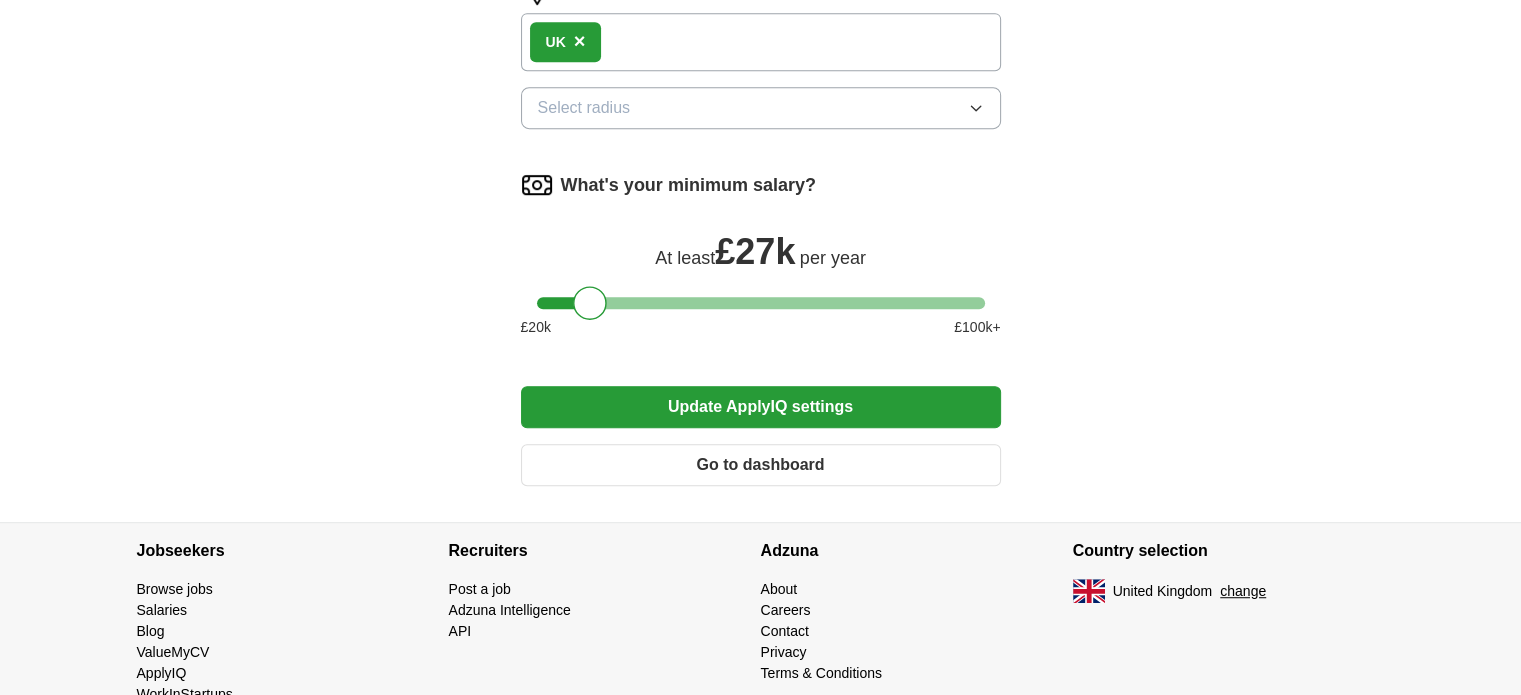 scroll, scrollTop: 1194, scrollLeft: 0, axis: vertical 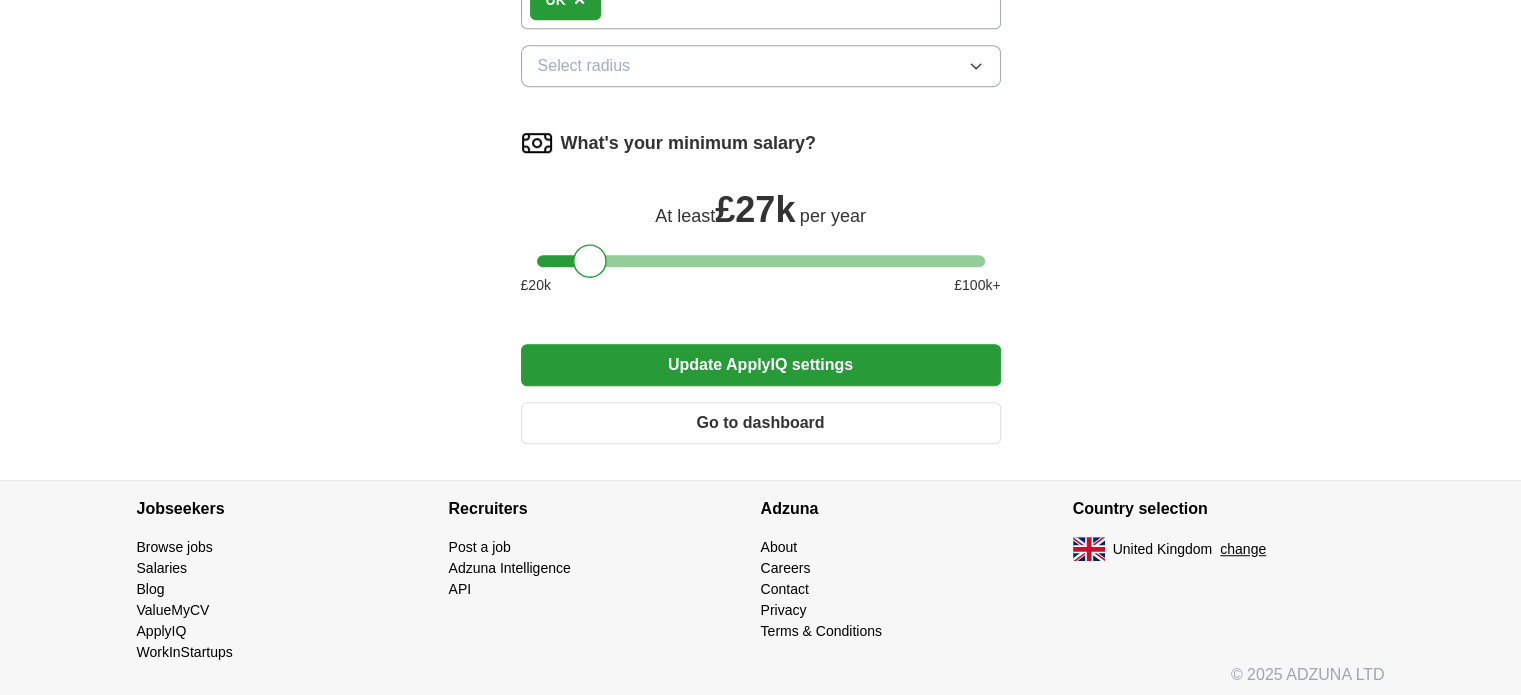 click on "Update ApplyIQ settings" at bounding box center [761, 365] 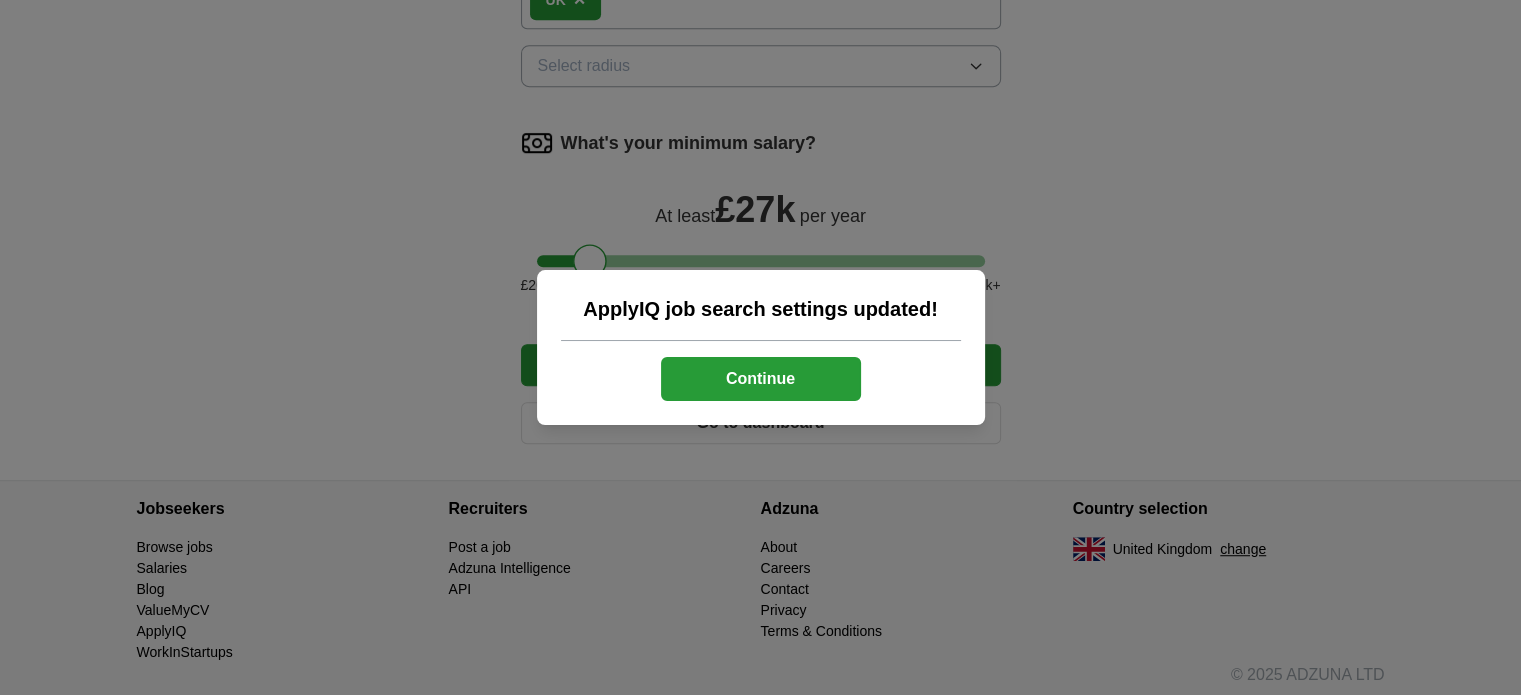 click on "Continue" at bounding box center (761, 379) 